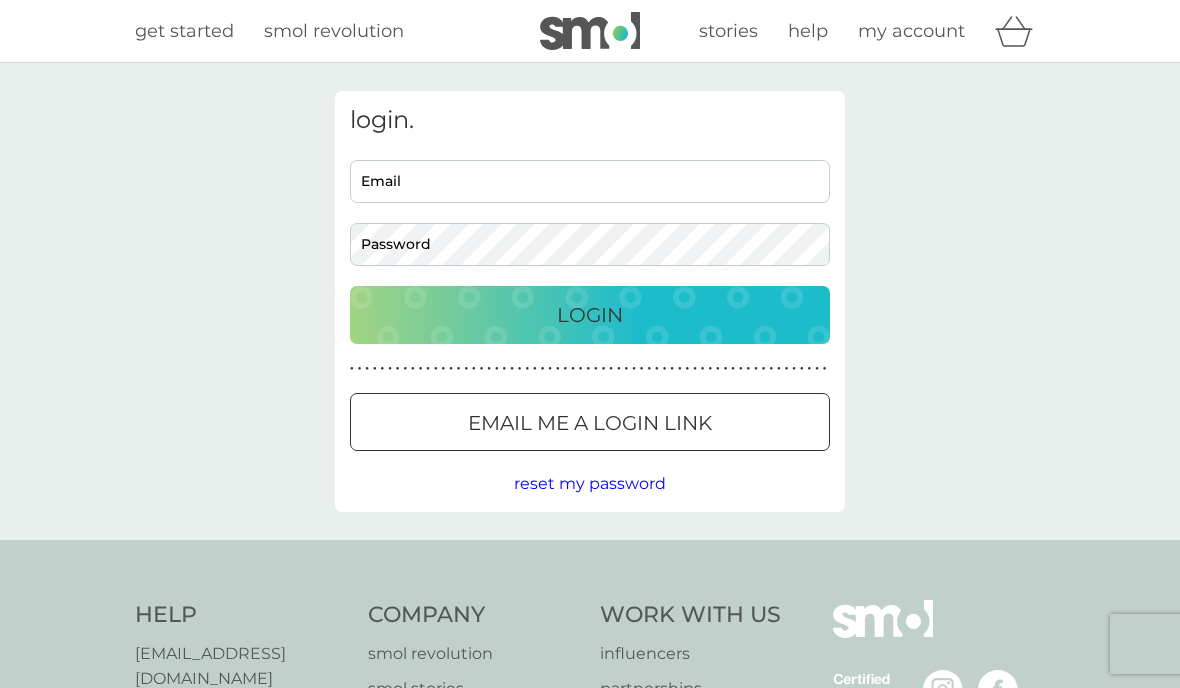scroll, scrollTop: 0, scrollLeft: 0, axis: both 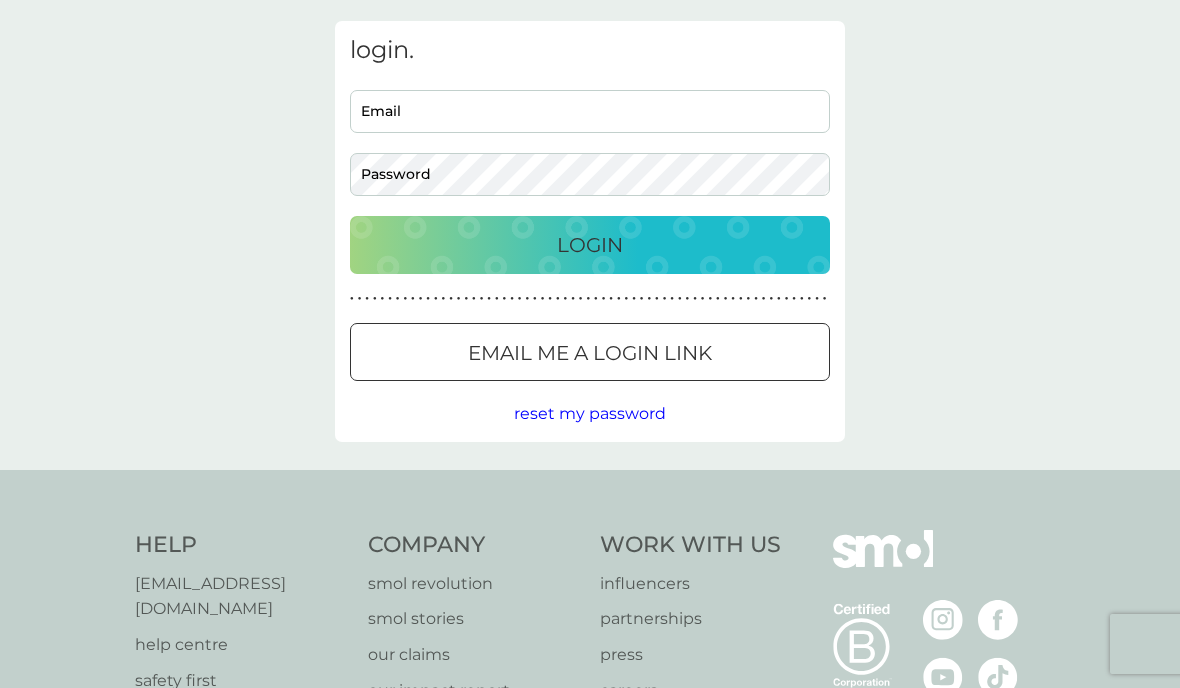 type on "[EMAIL_ADDRESS][DOMAIN_NAME]" 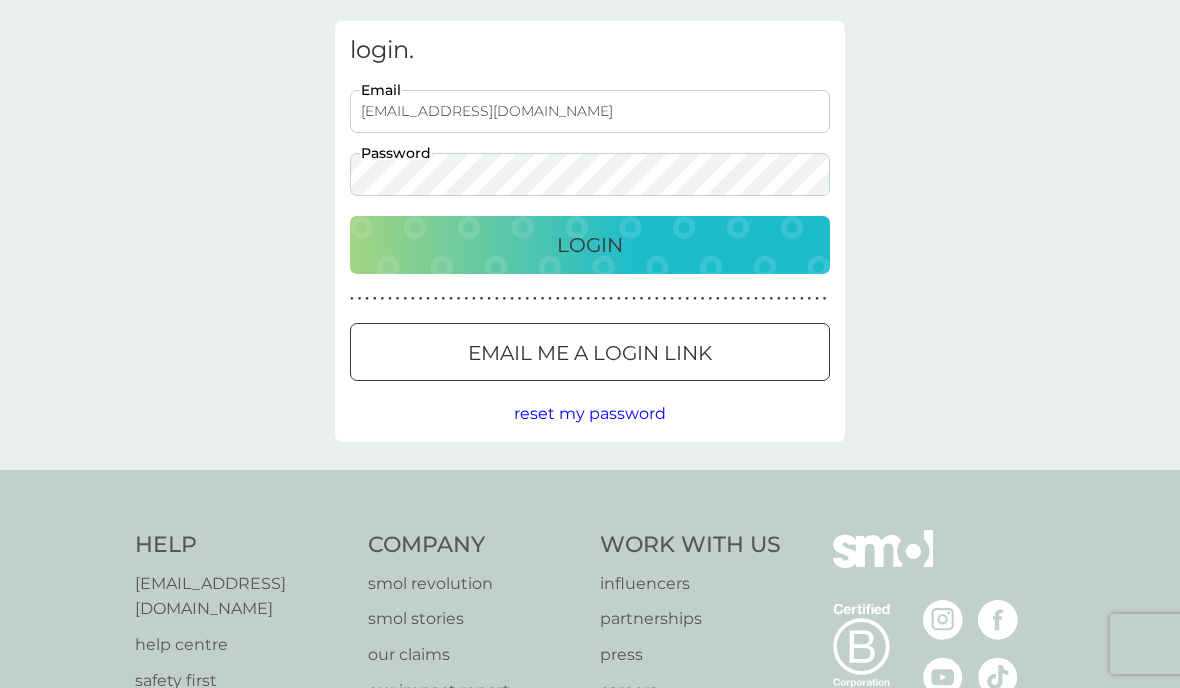 click on "Login" at bounding box center (590, 245) 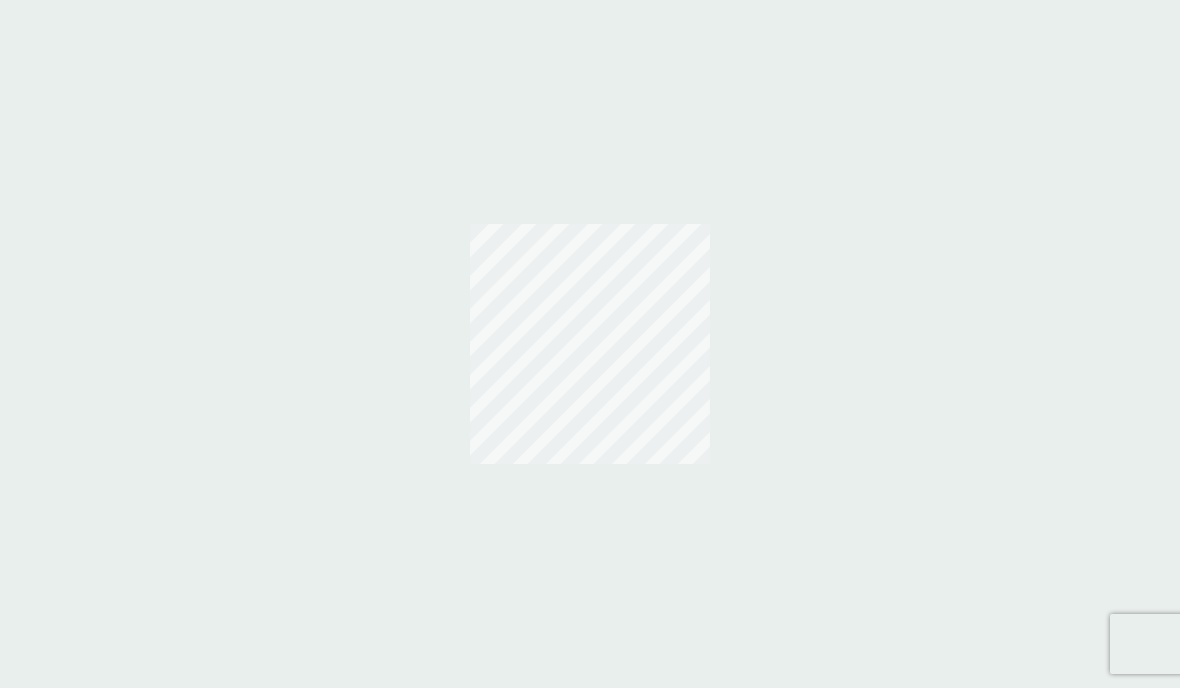 scroll, scrollTop: 70, scrollLeft: 0, axis: vertical 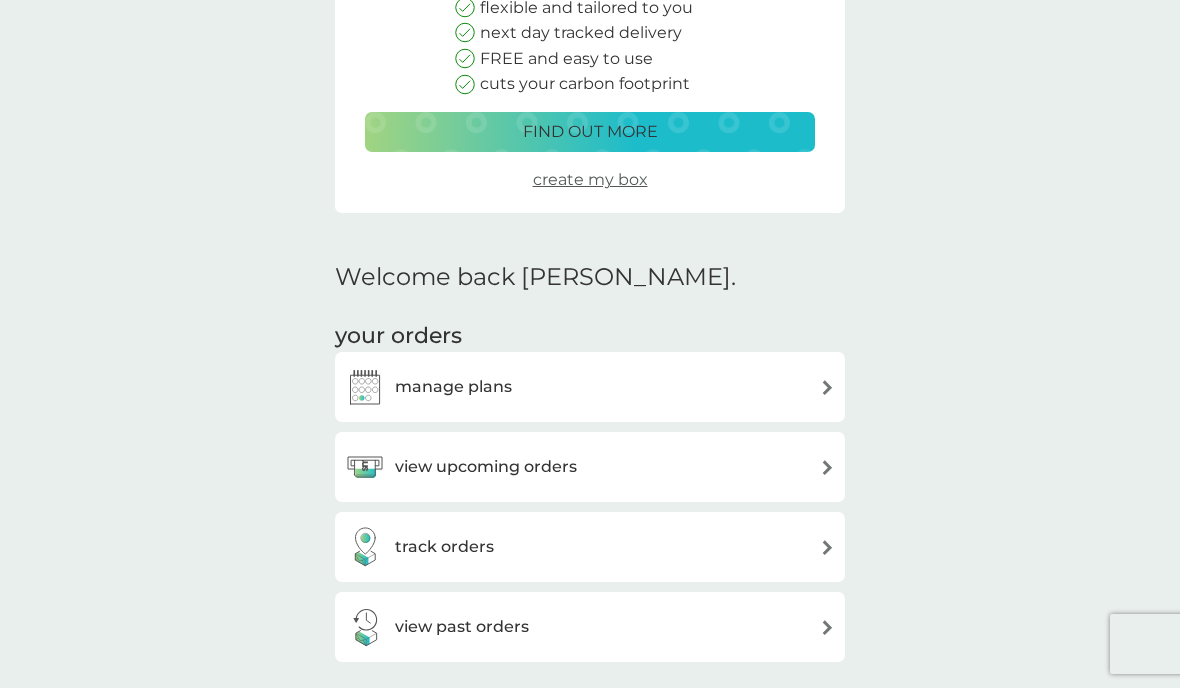 click on "manage plans" at bounding box center (590, 387) 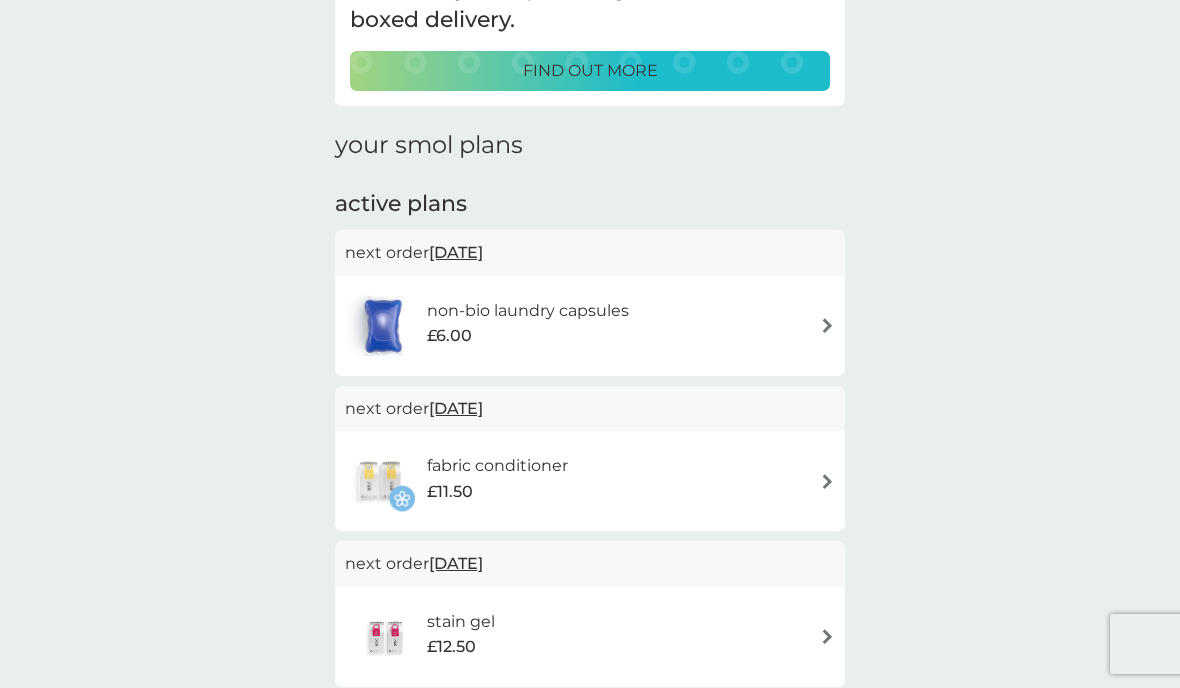 scroll, scrollTop: 193, scrollLeft: 0, axis: vertical 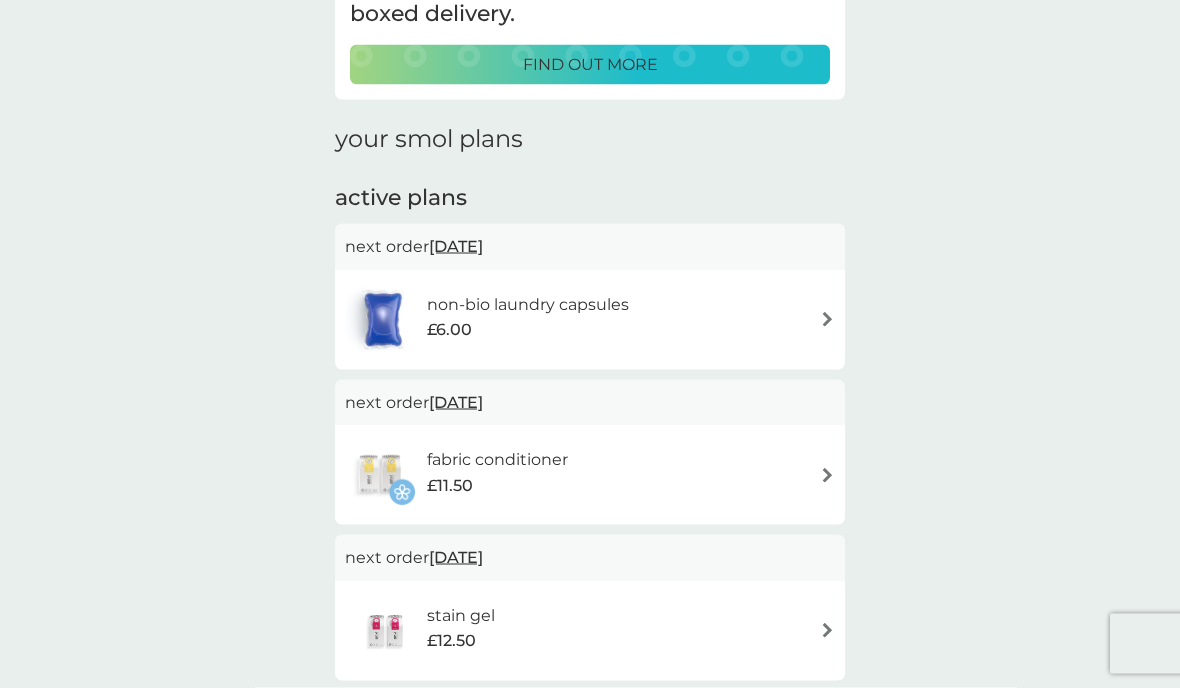 click on "non-bio laundry capsules £6.00" at bounding box center [590, 320] 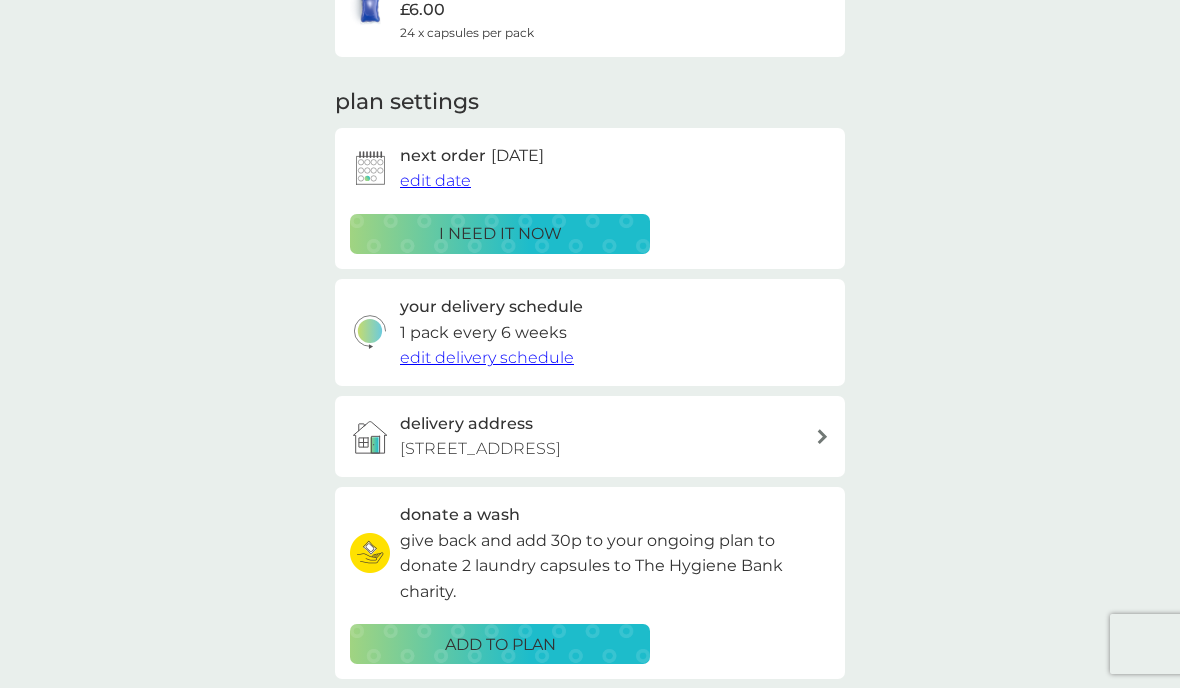 scroll, scrollTop: 219, scrollLeft: 0, axis: vertical 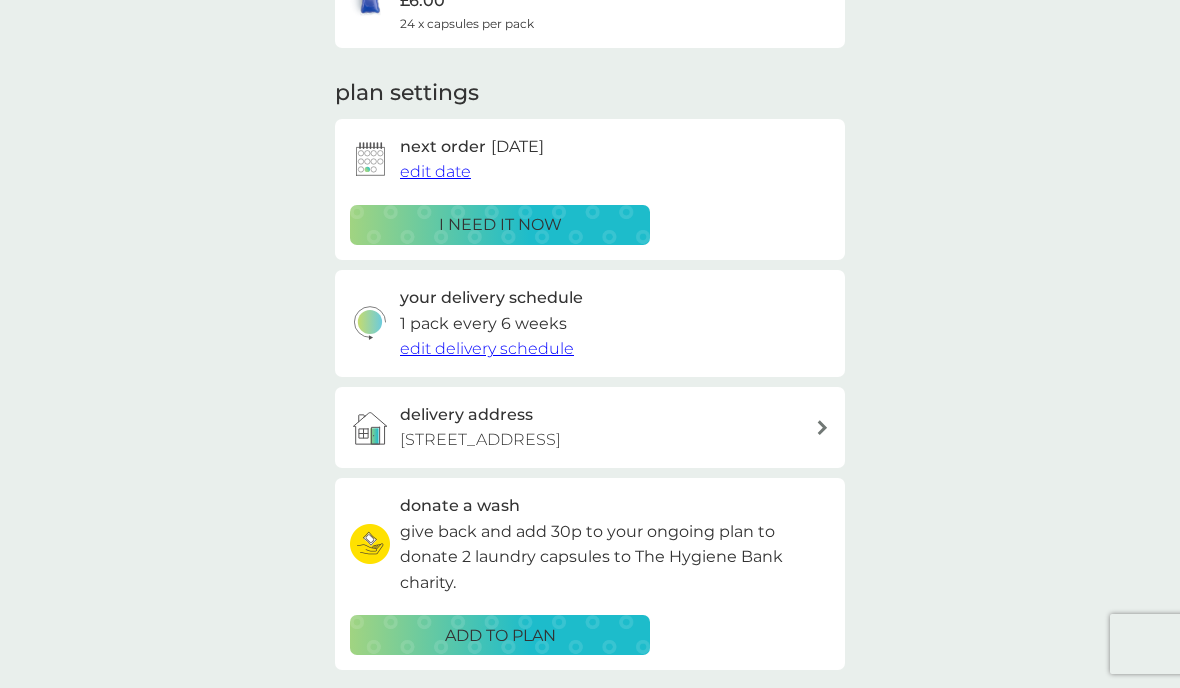 click on "Pause plan" at bounding box center [590, 721] 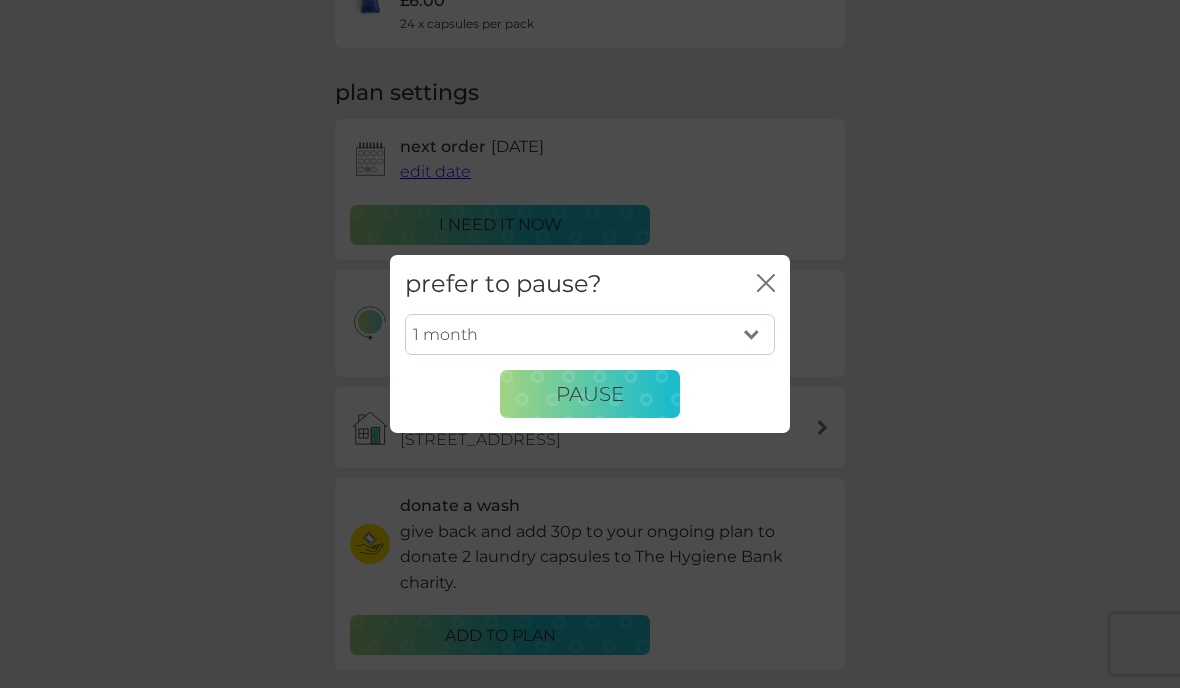 click on "1 month 2 months 3 months 4 months 5 months 6 months" at bounding box center [590, 335] 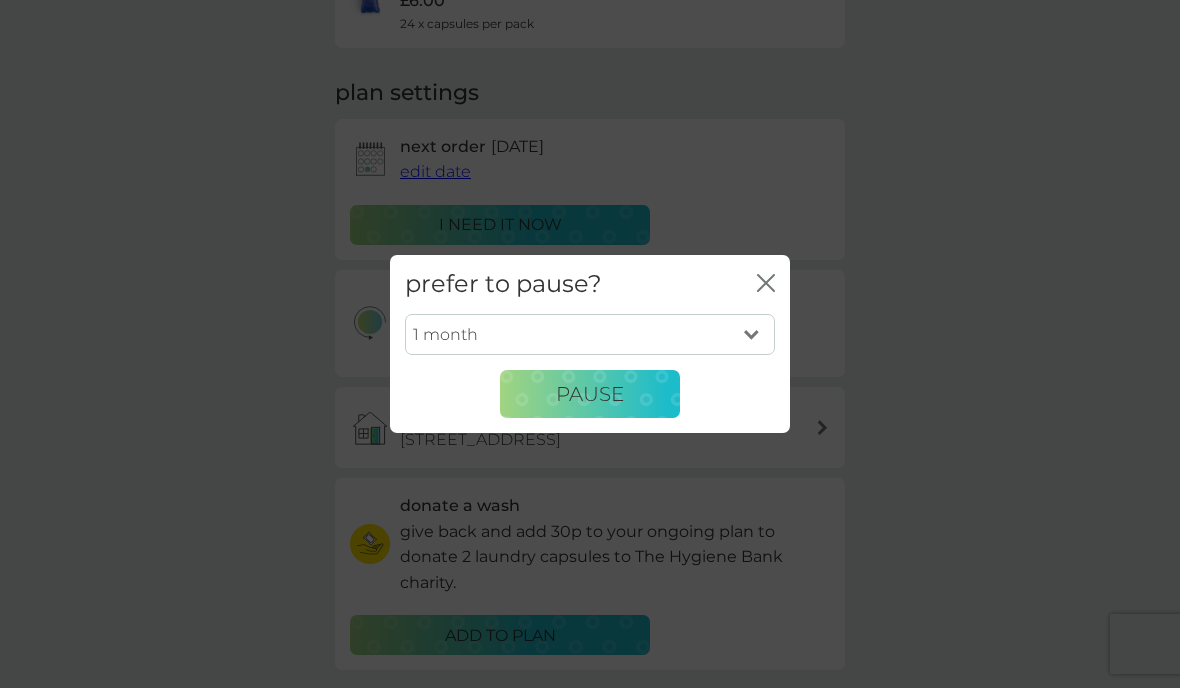 select on "4" 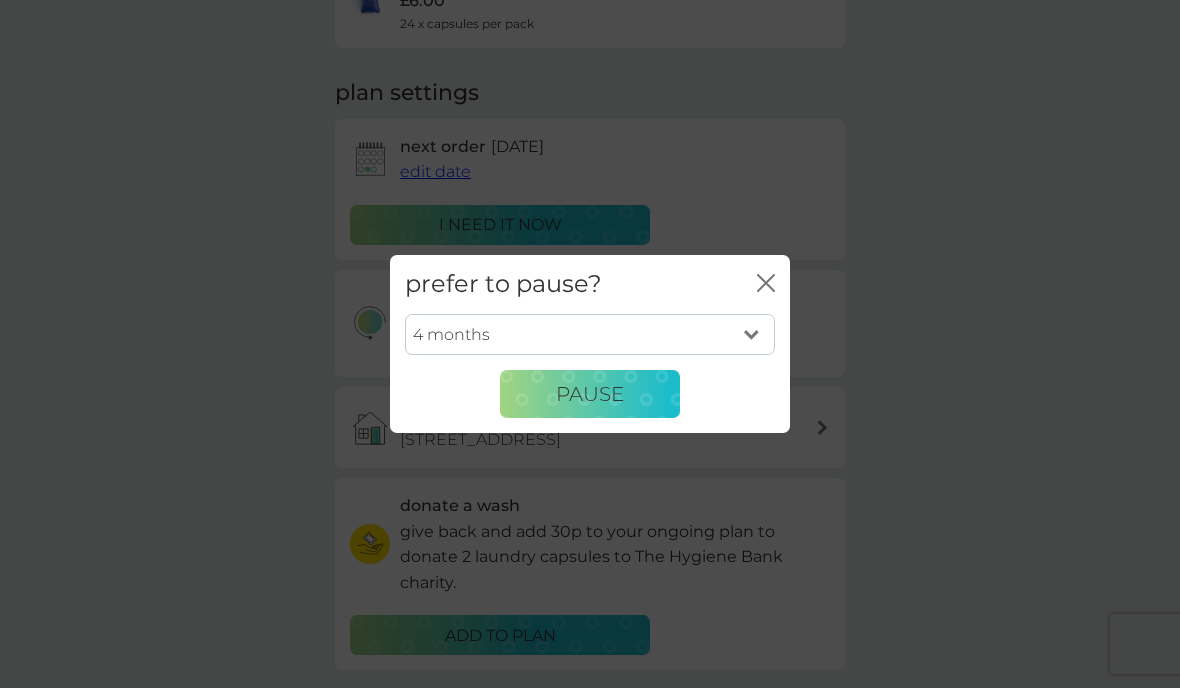 click on "Pause" at bounding box center [590, 394] 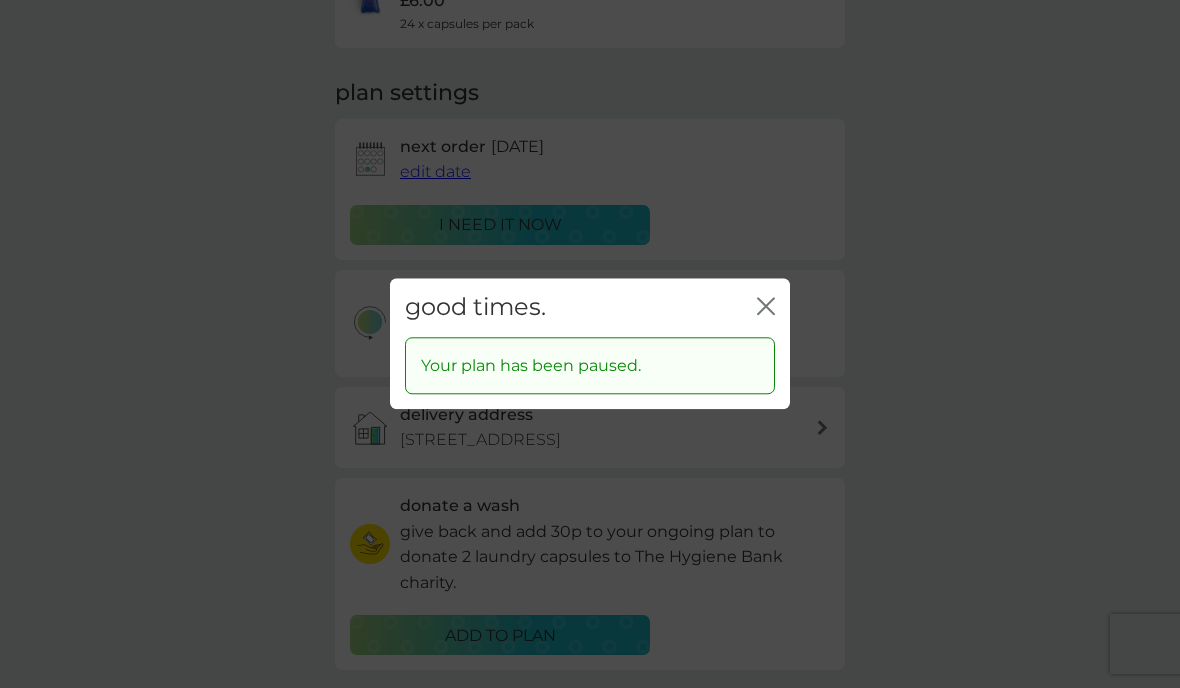 click on "close" 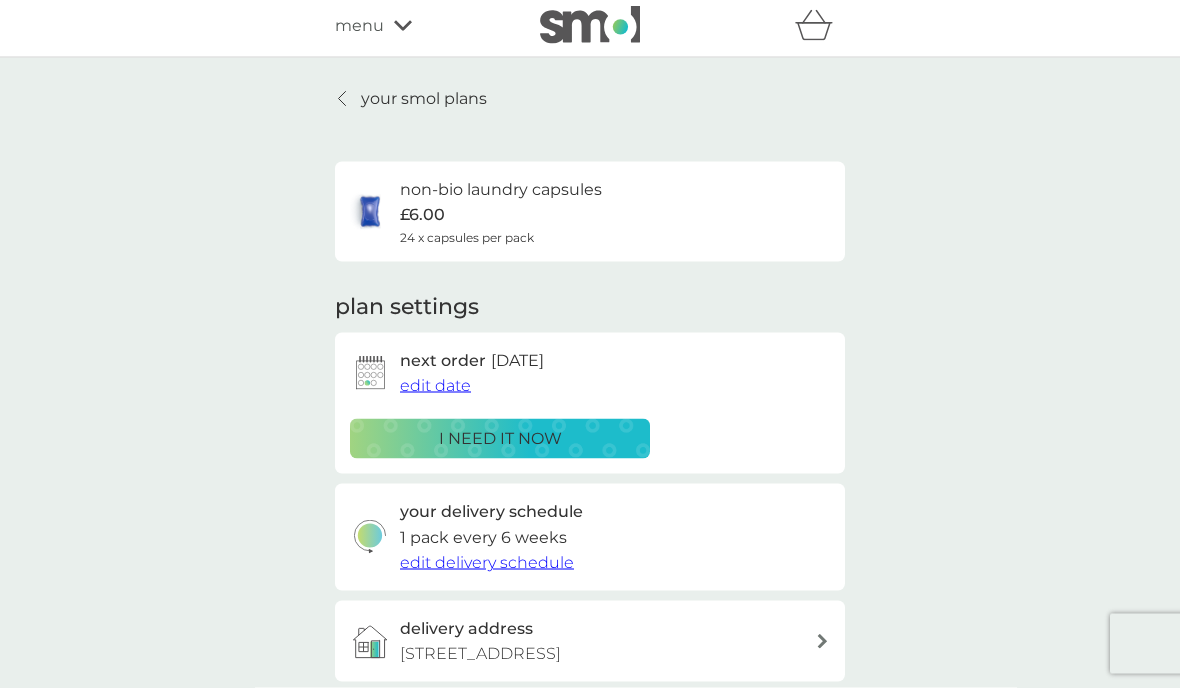 scroll, scrollTop: 0, scrollLeft: 0, axis: both 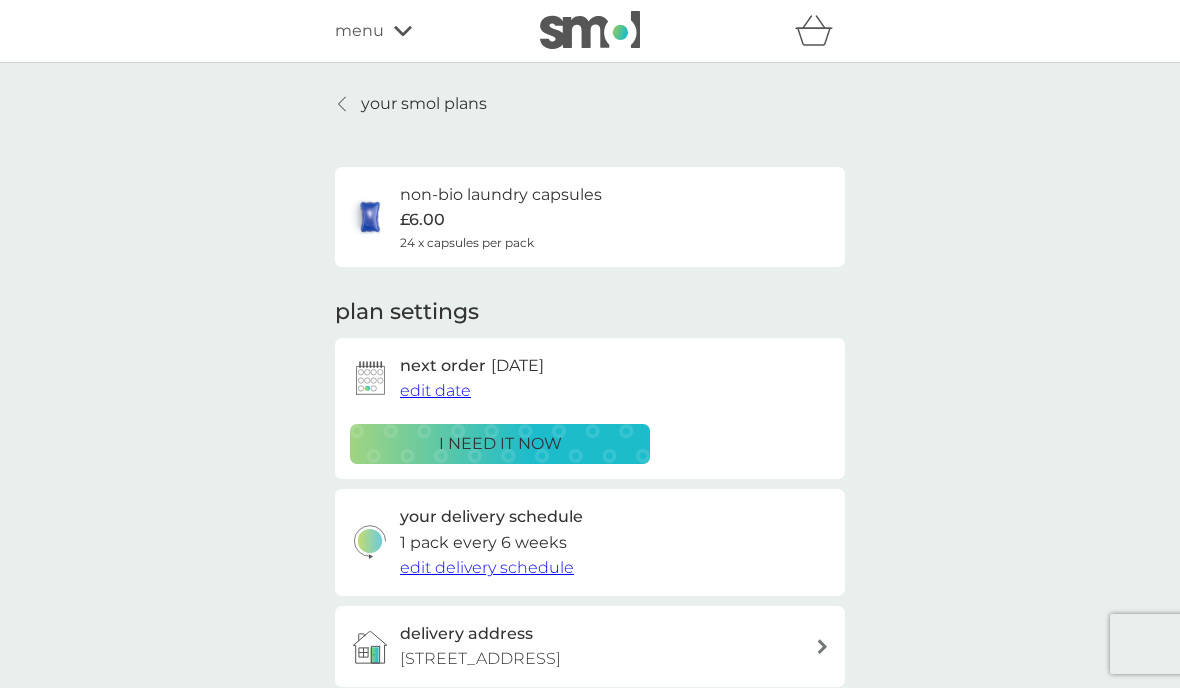 click on "your smol plans" at bounding box center [424, 104] 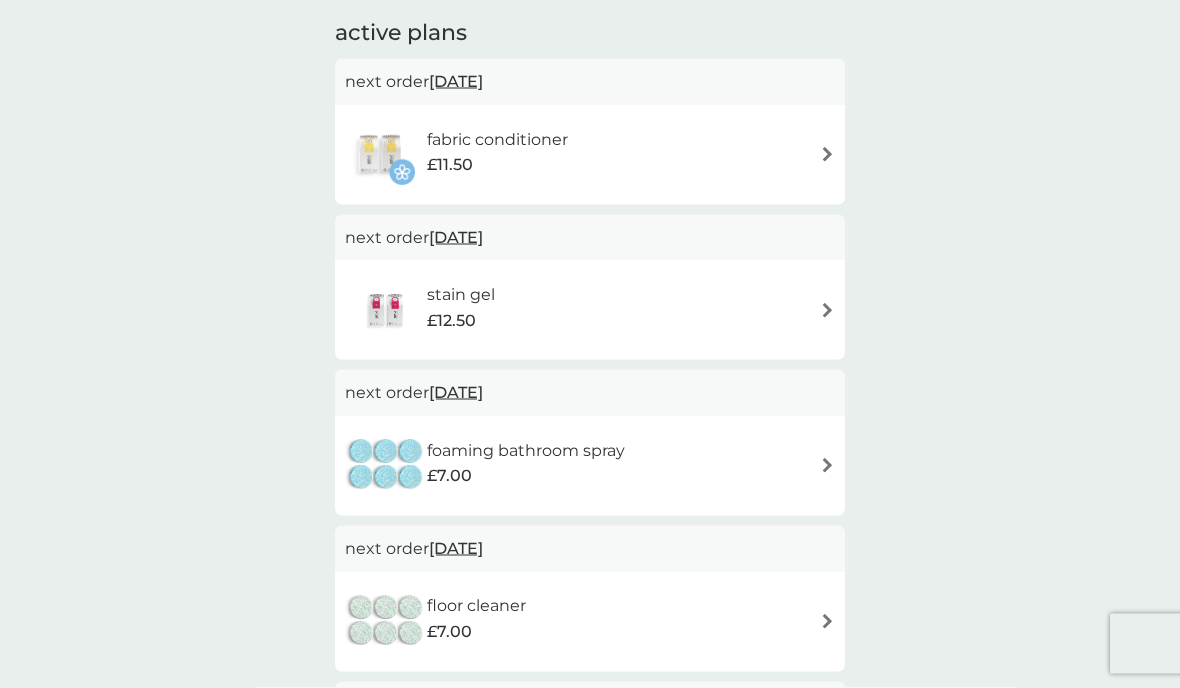 scroll, scrollTop: 360, scrollLeft: 0, axis: vertical 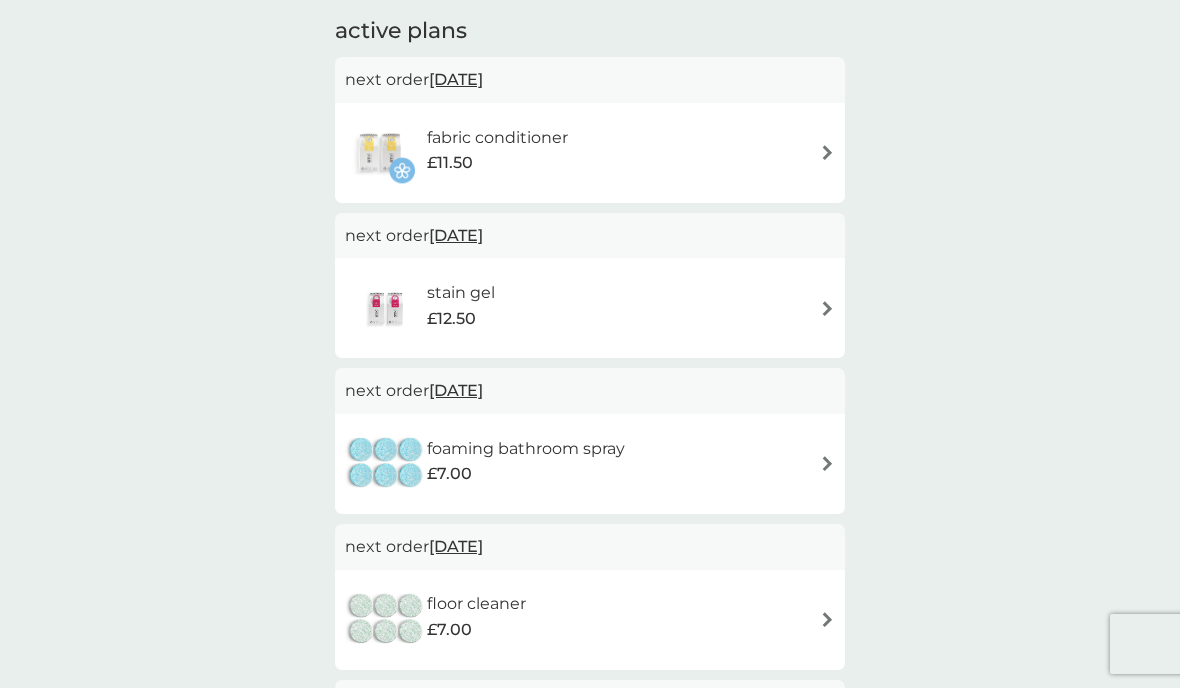 click at bounding box center (827, 308) 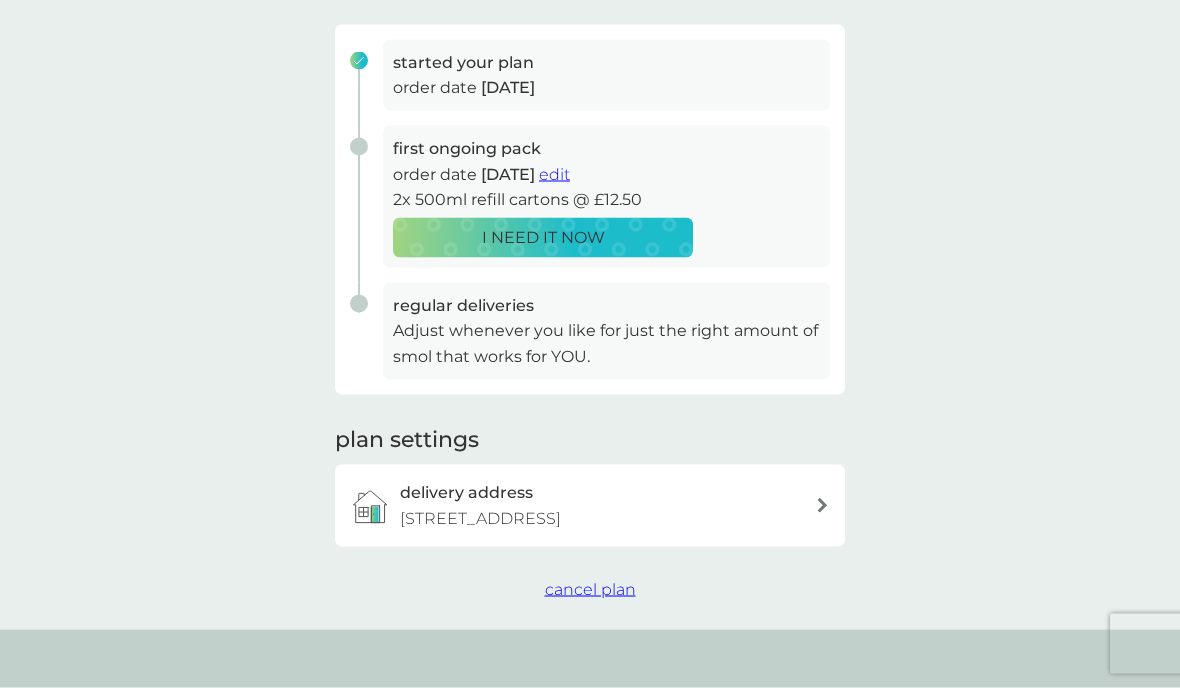 scroll, scrollTop: 294, scrollLeft: 0, axis: vertical 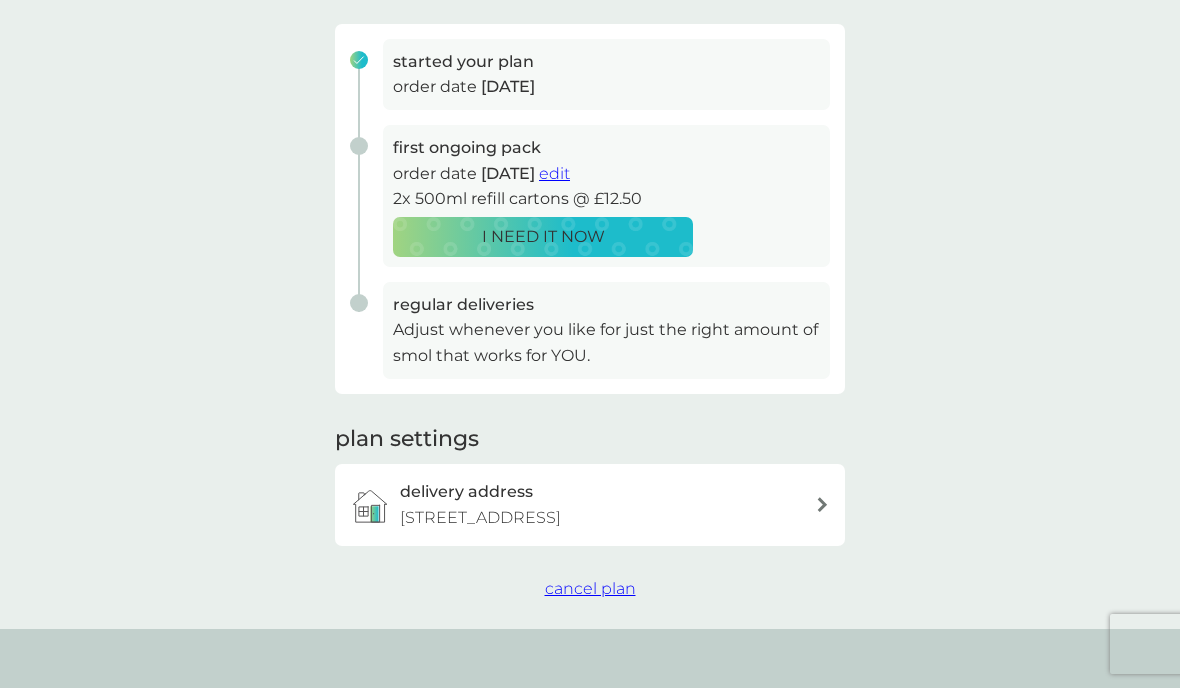 click on "cancel plan" at bounding box center [590, 588] 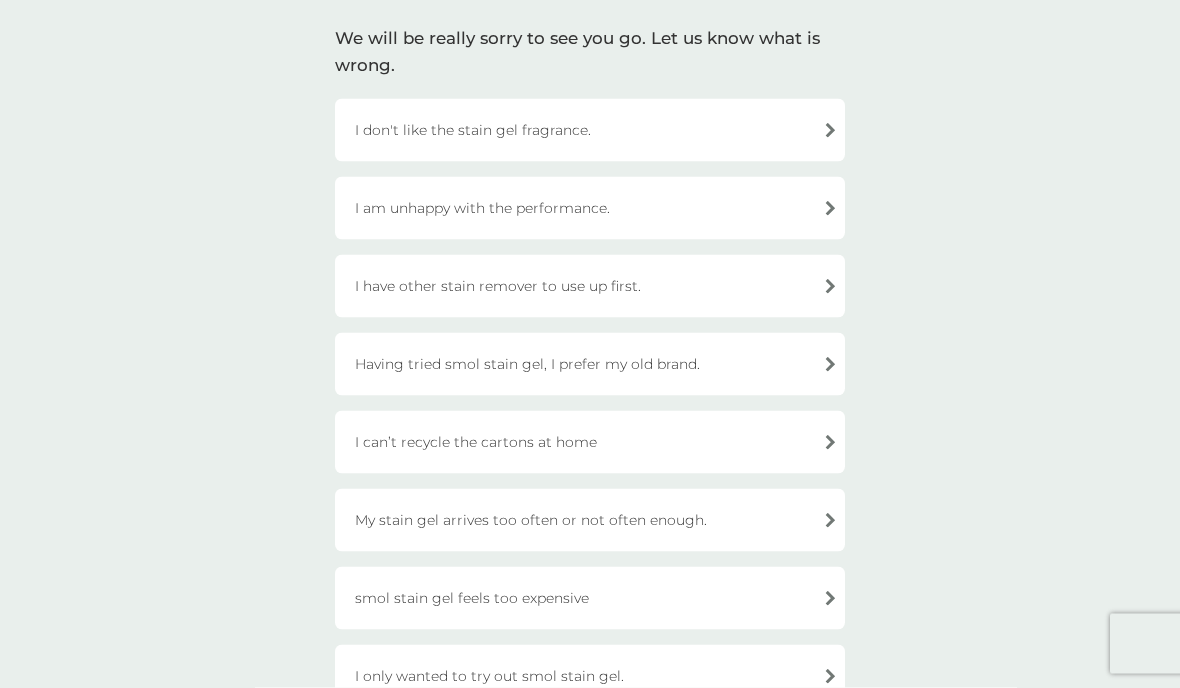 scroll, scrollTop: 137, scrollLeft: 0, axis: vertical 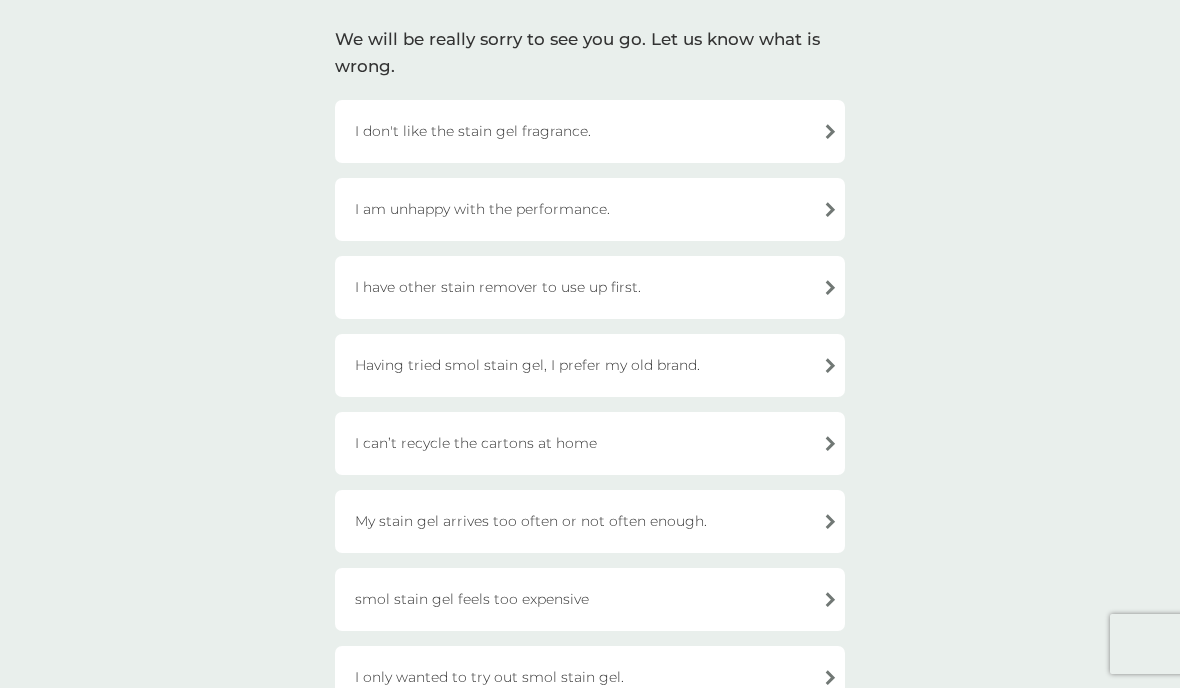 click on "I only wanted to try out smol stain gel." at bounding box center [590, 677] 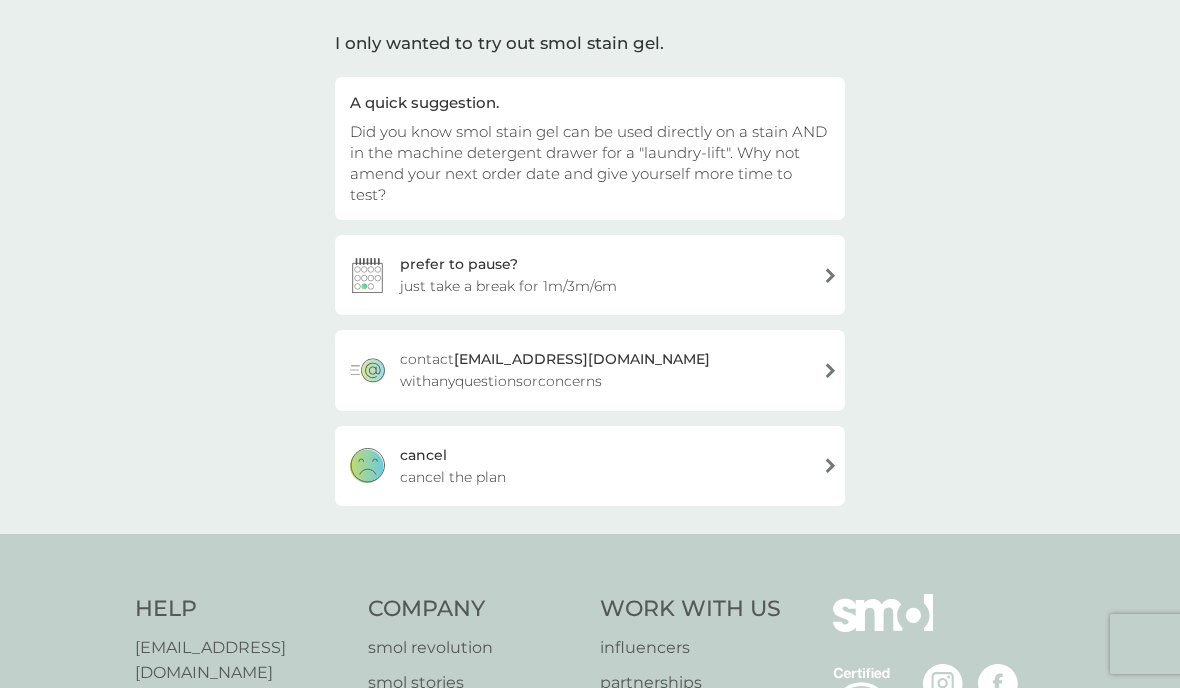 click on "cancel the plan" at bounding box center [453, 477] 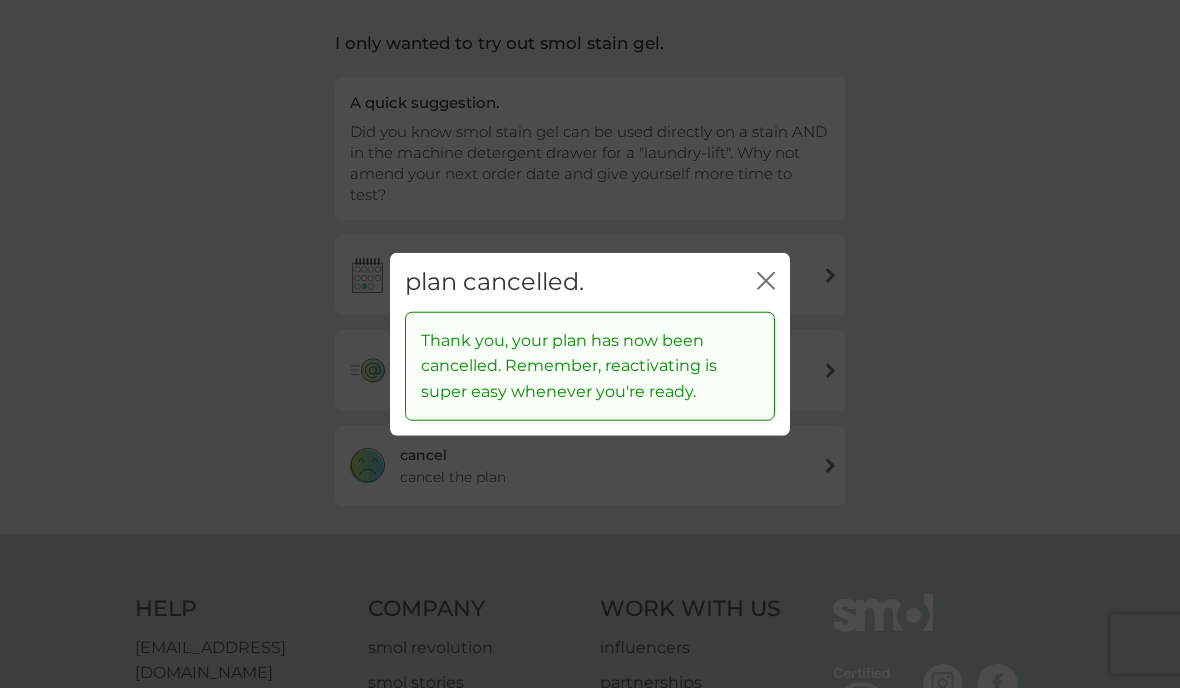 click 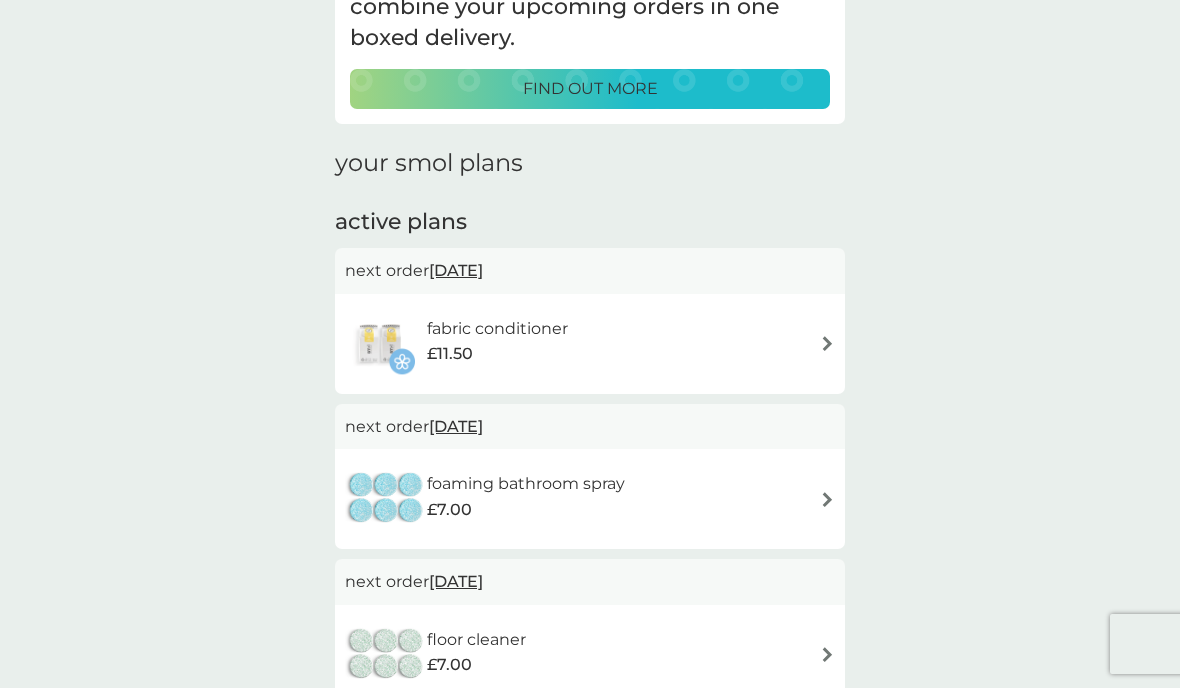 scroll, scrollTop: 195, scrollLeft: 0, axis: vertical 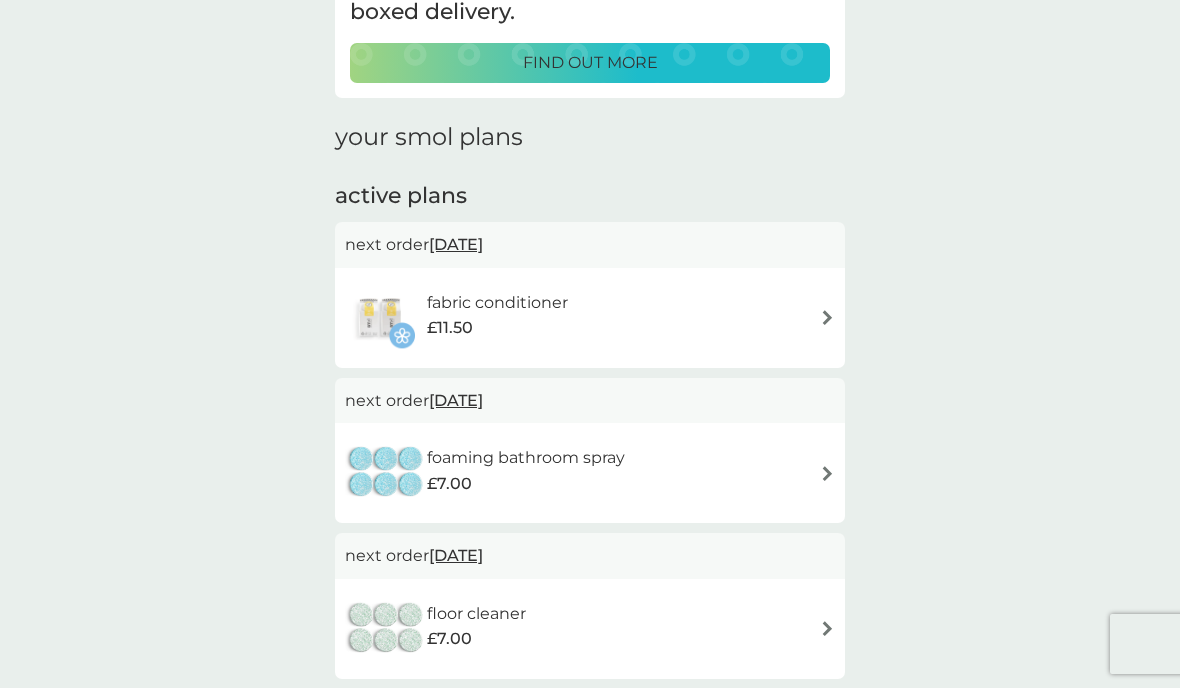 click at bounding box center [827, 317] 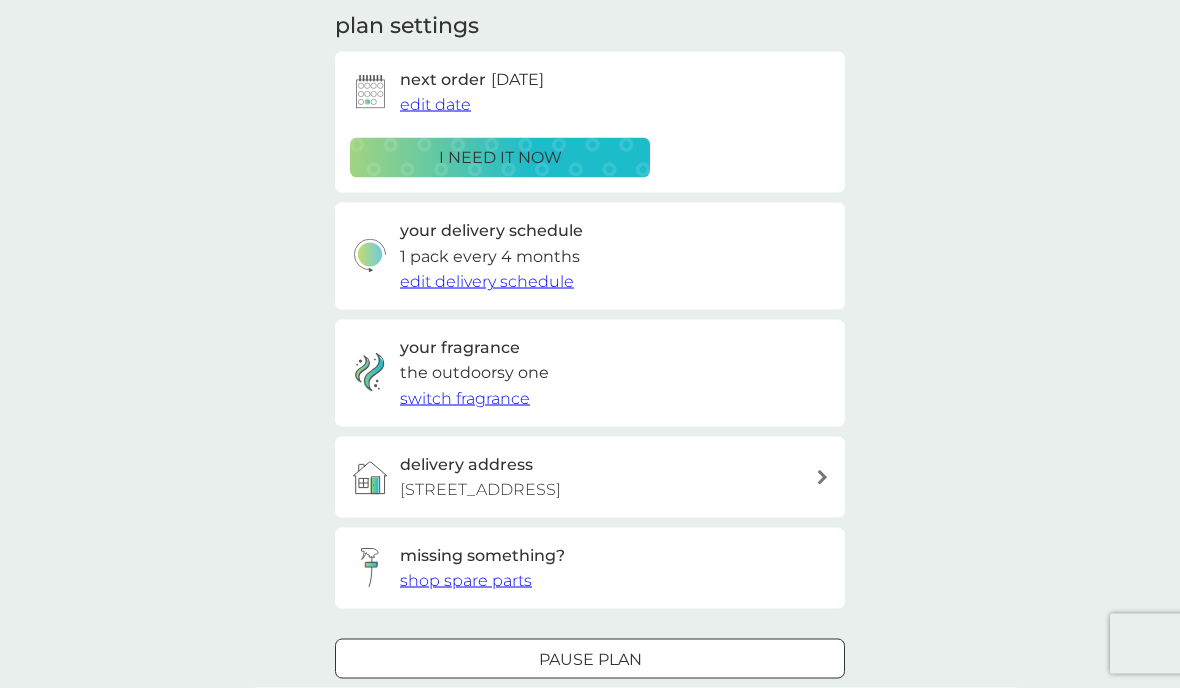 scroll, scrollTop: 294, scrollLeft: 0, axis: vertical 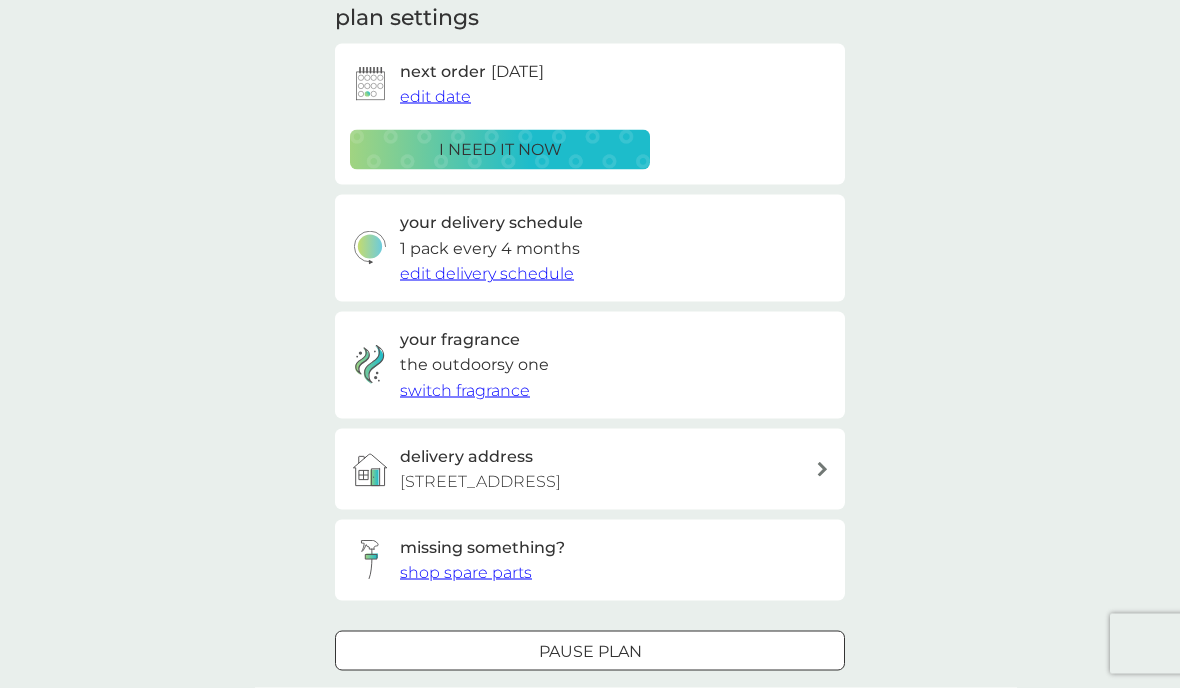 click on "cancel plan" at bounding box center (590, 713) 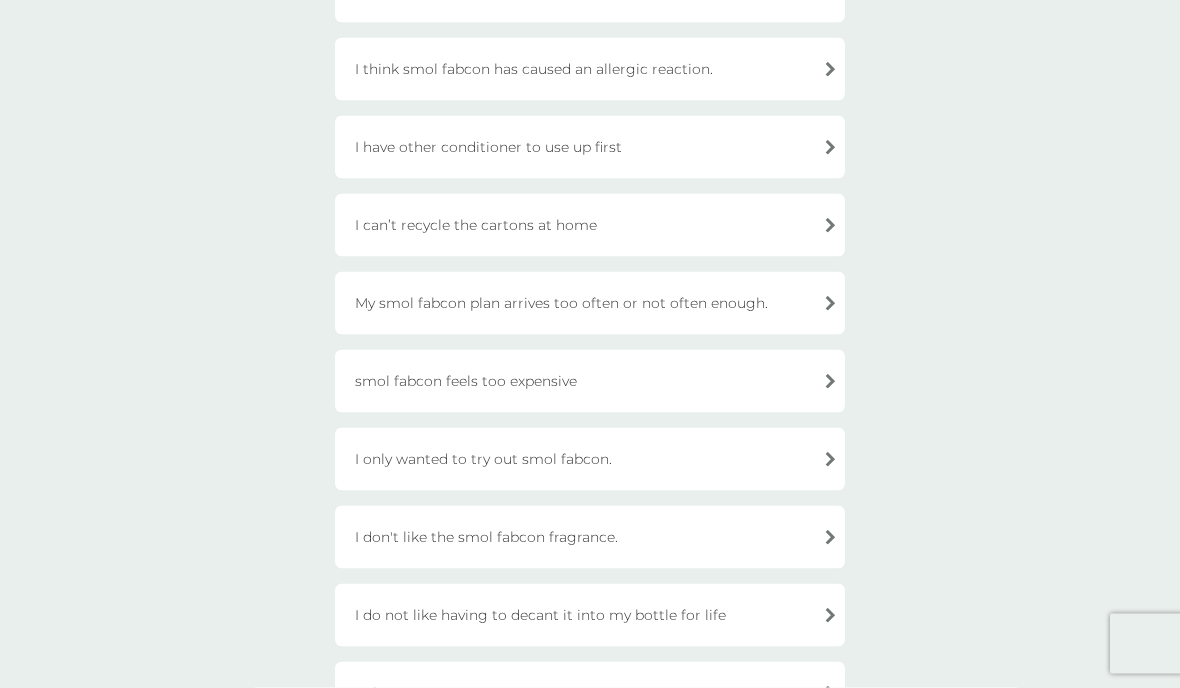 scroll, scrollTop: 369, scrollLeft: 0, axis: vertical 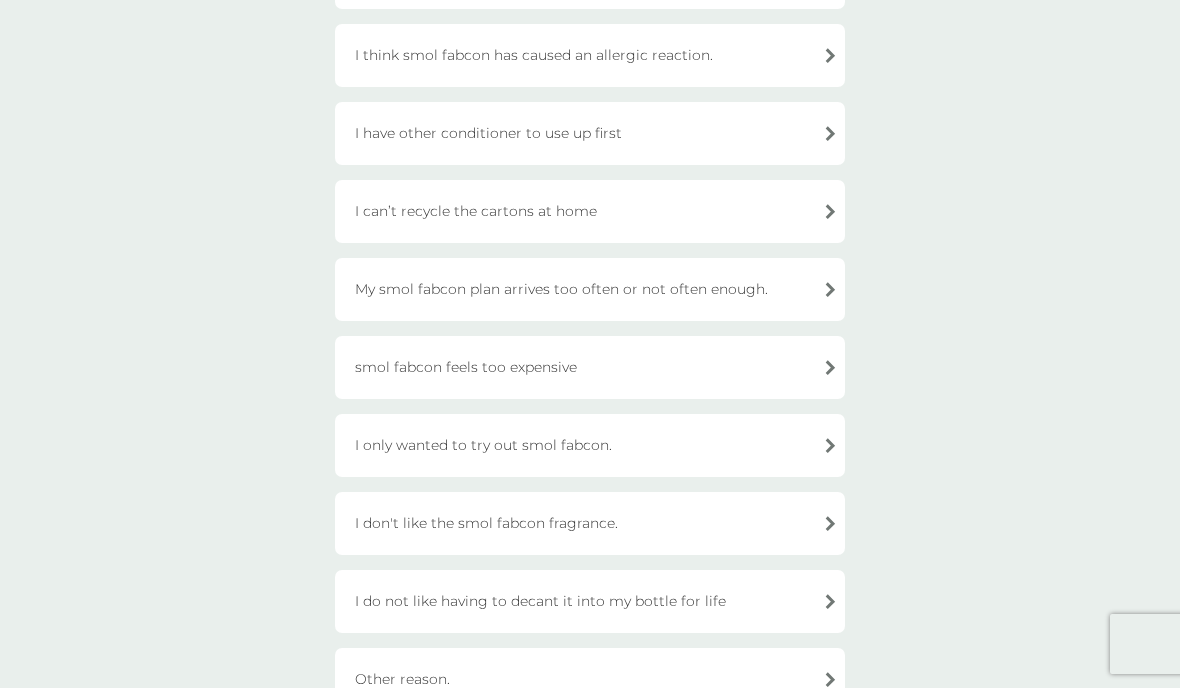 click on "I only wanted to try out smol fabcon." at bounding box center [590, 445] 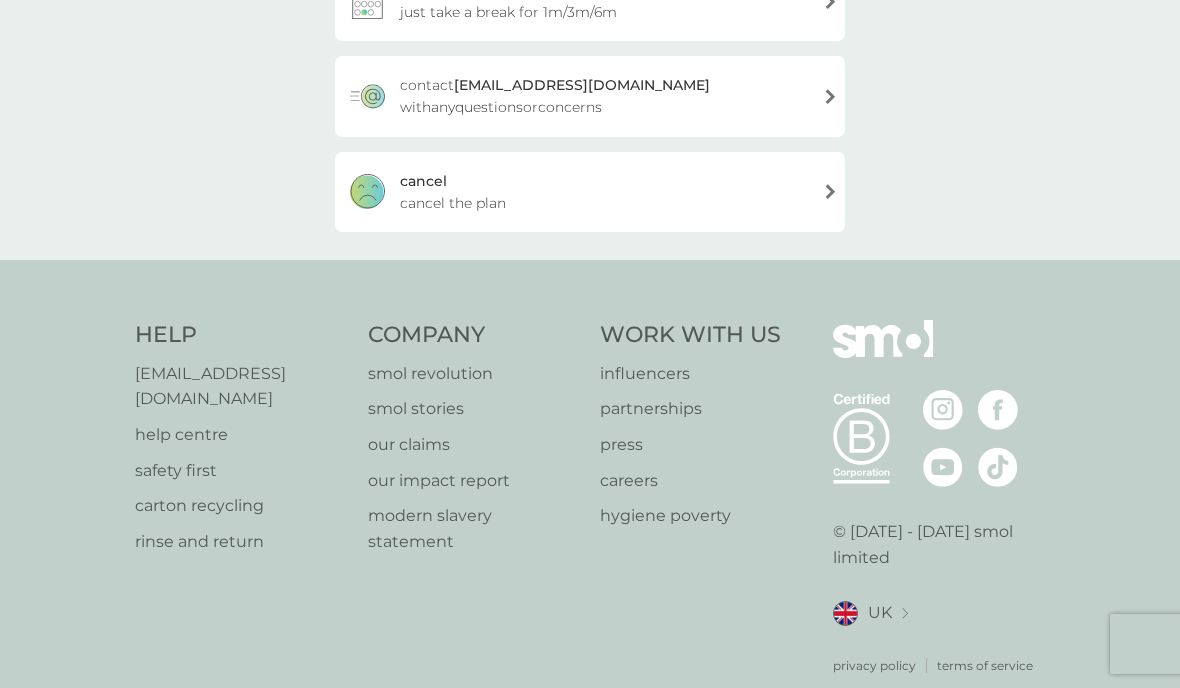 scroll, scrollTop: 304, scrollLeft: 0, axis: vertical 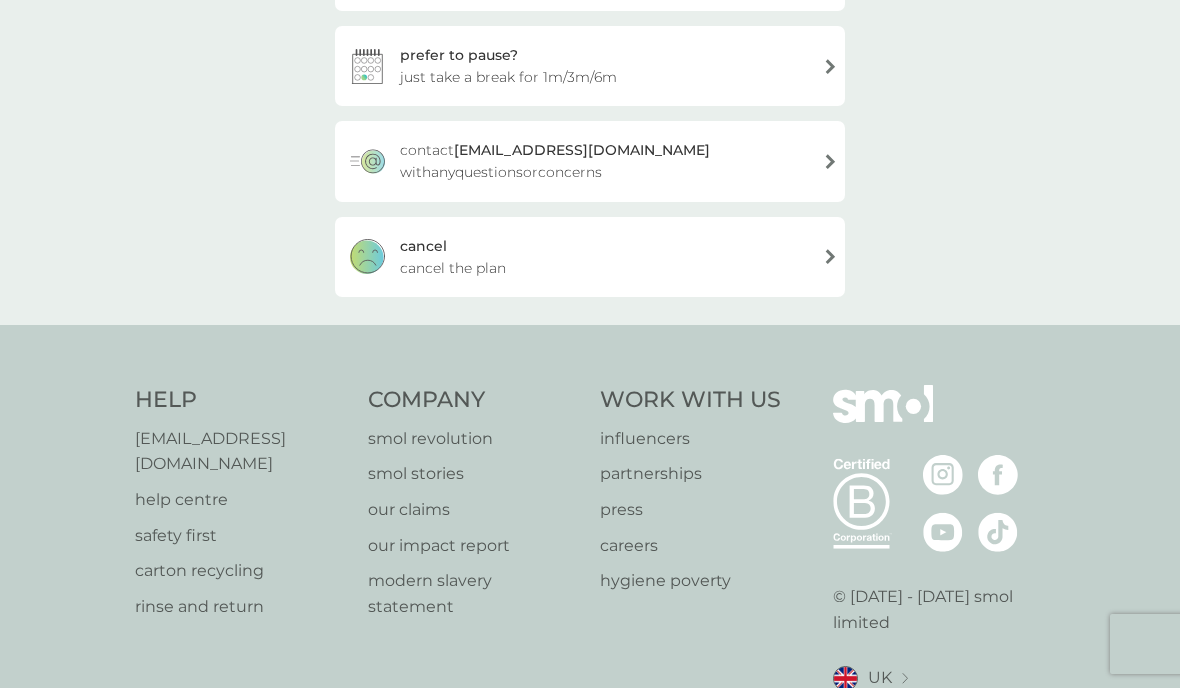 click on "cancel cancel the plan" at bounding box center (590, 257) 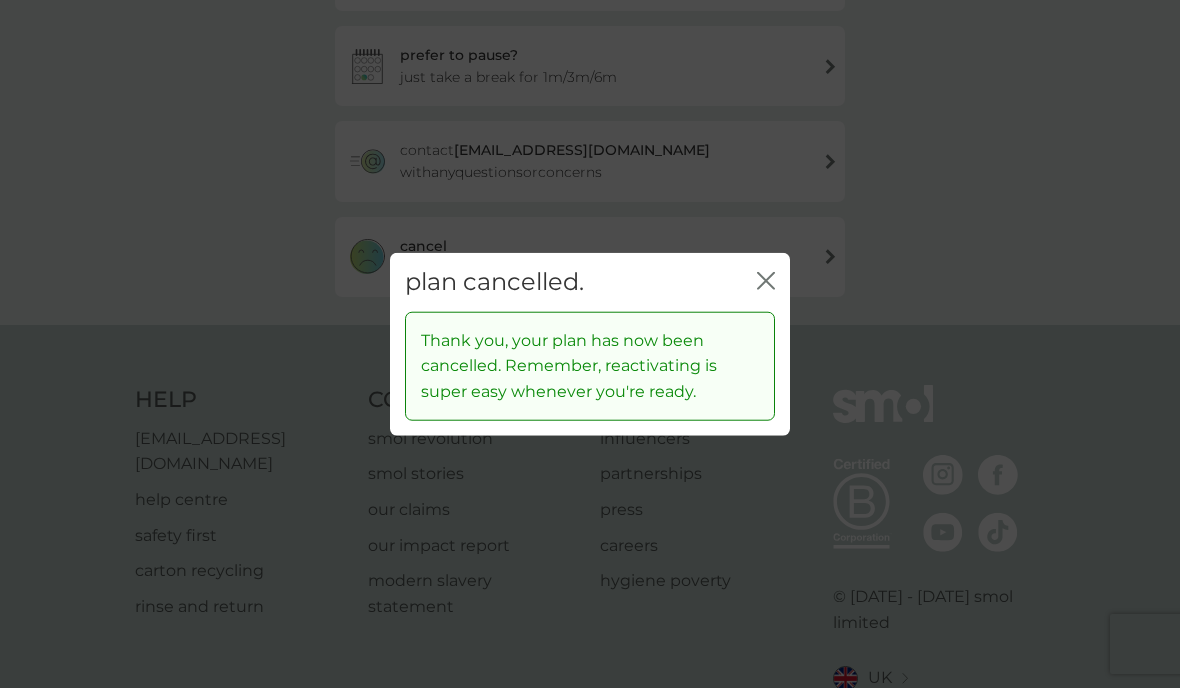 click 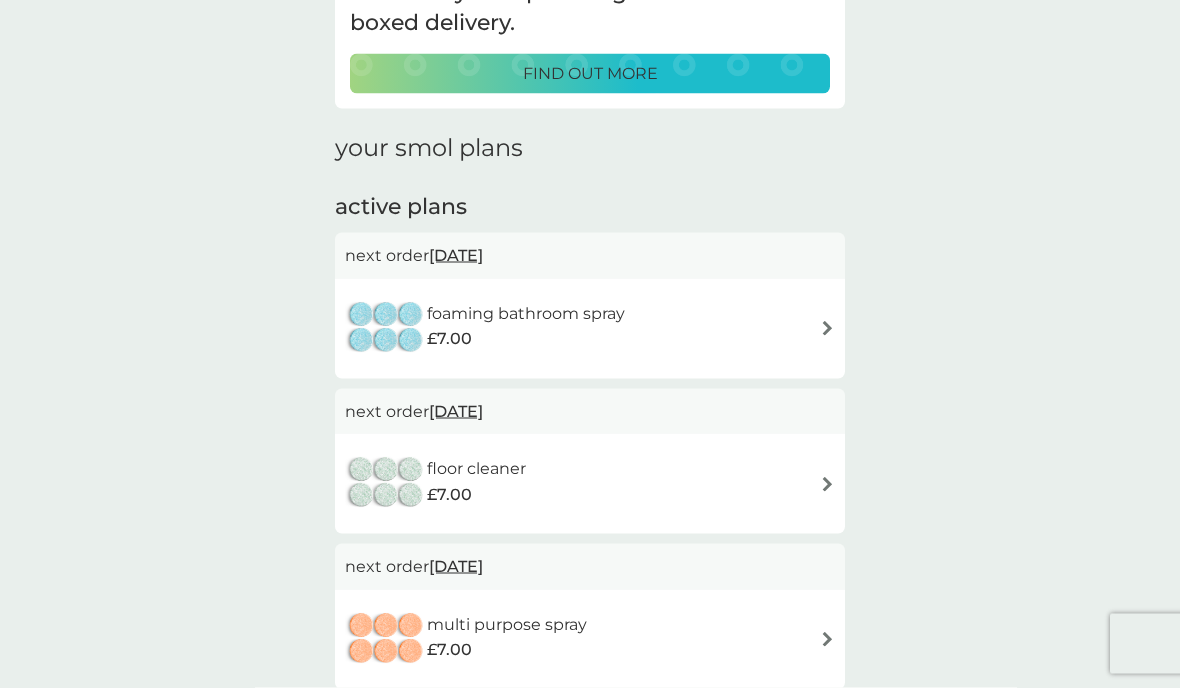 scroll, scrollTop: 185, scrollLeft: 0, axis: vertical 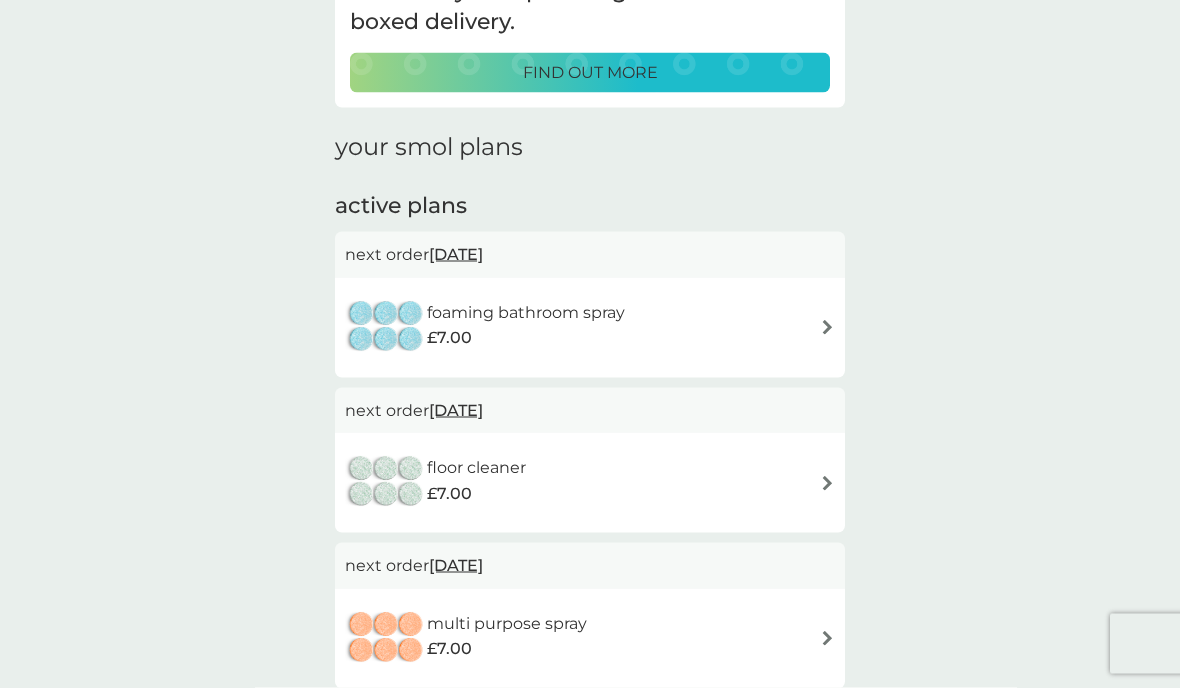 click at bounding box center [827, 638] 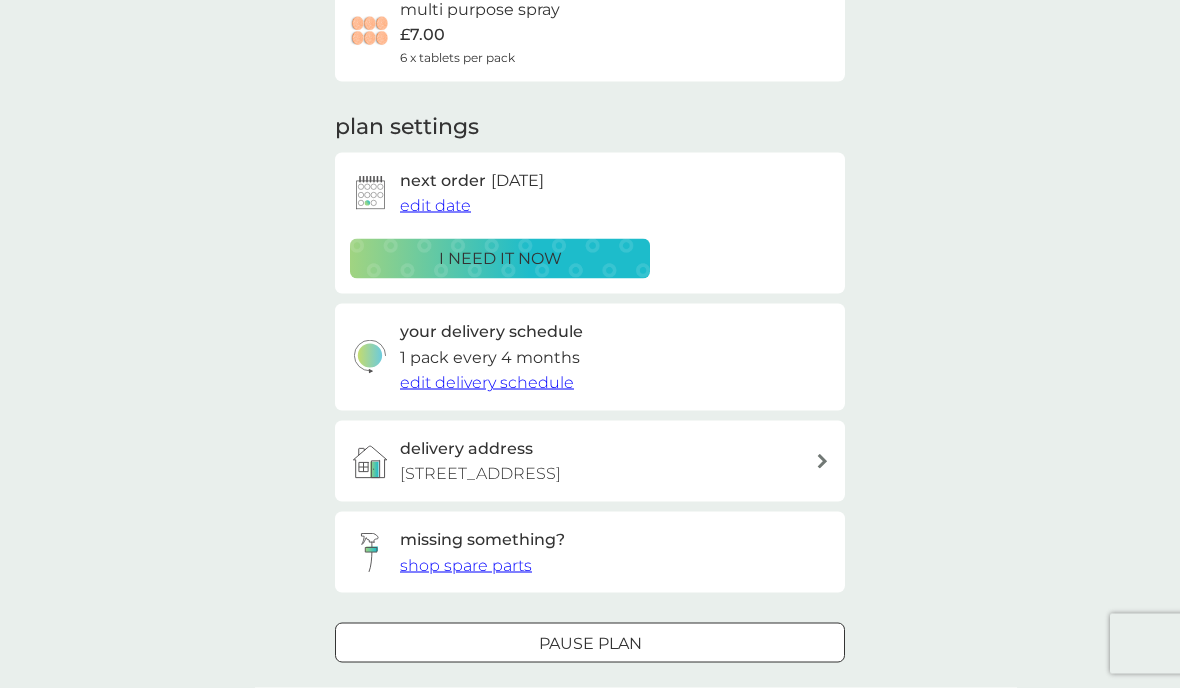scroll, scrollTop: 0, scrollLeft: 0, axis: both 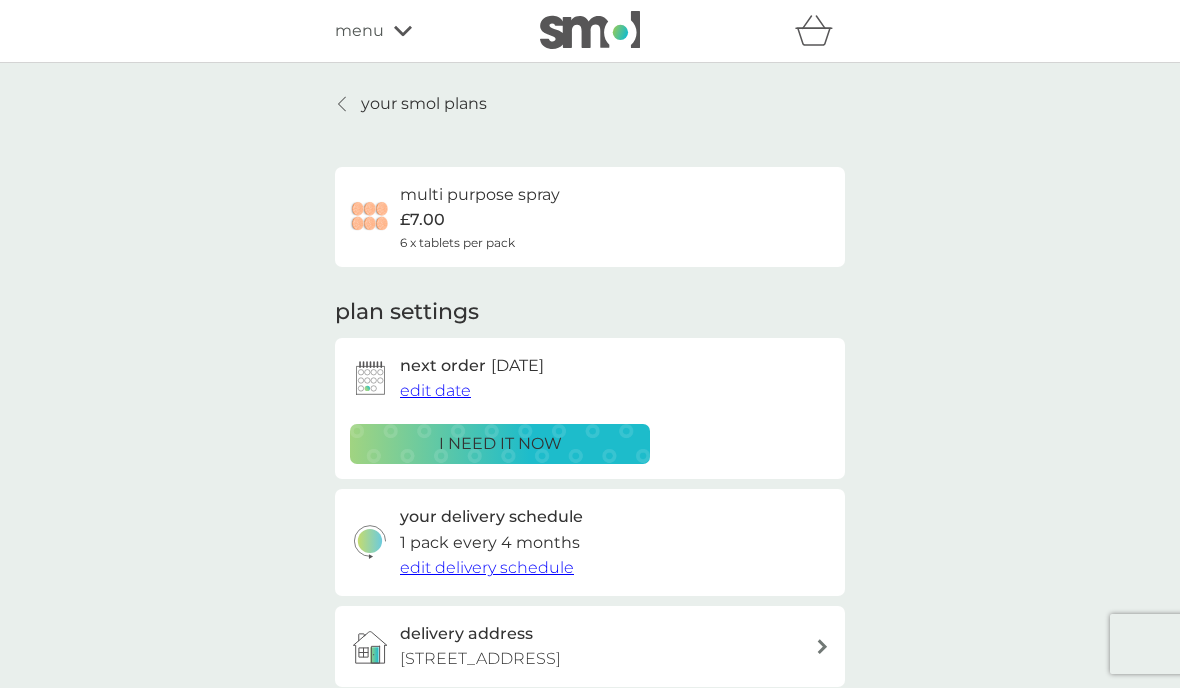 click on "your smol plans" at bounding box center [424, 104] 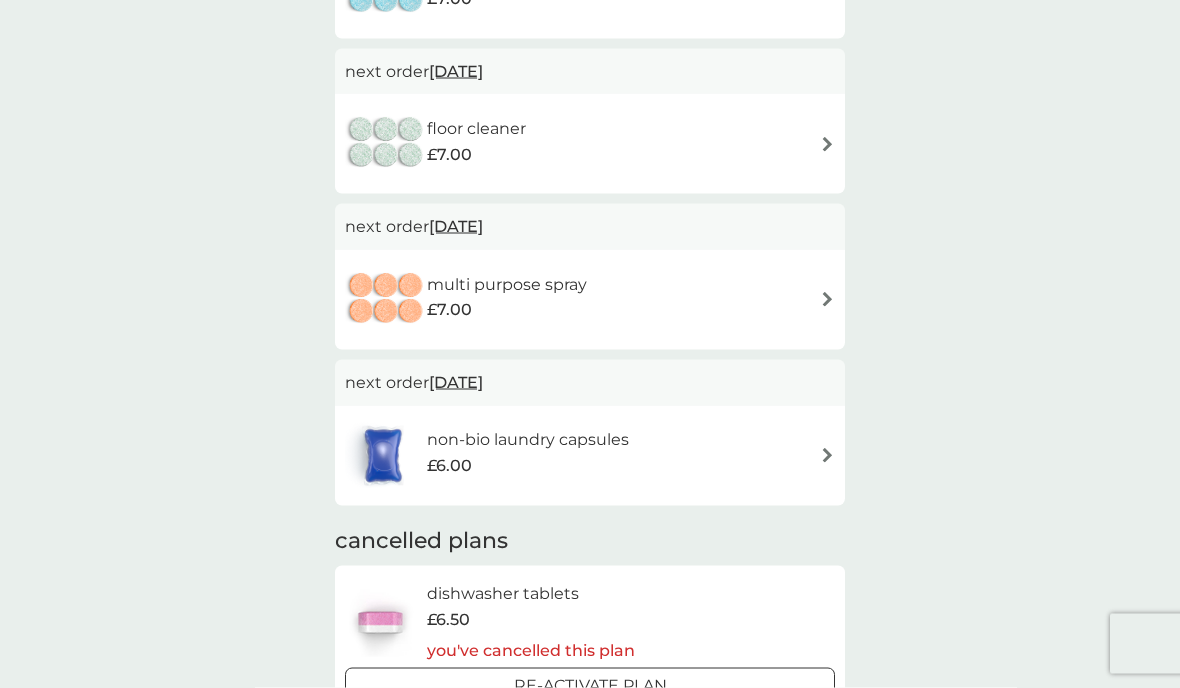 scroll, scrollTop: 522, scrollLeft: 0, axis: vertical 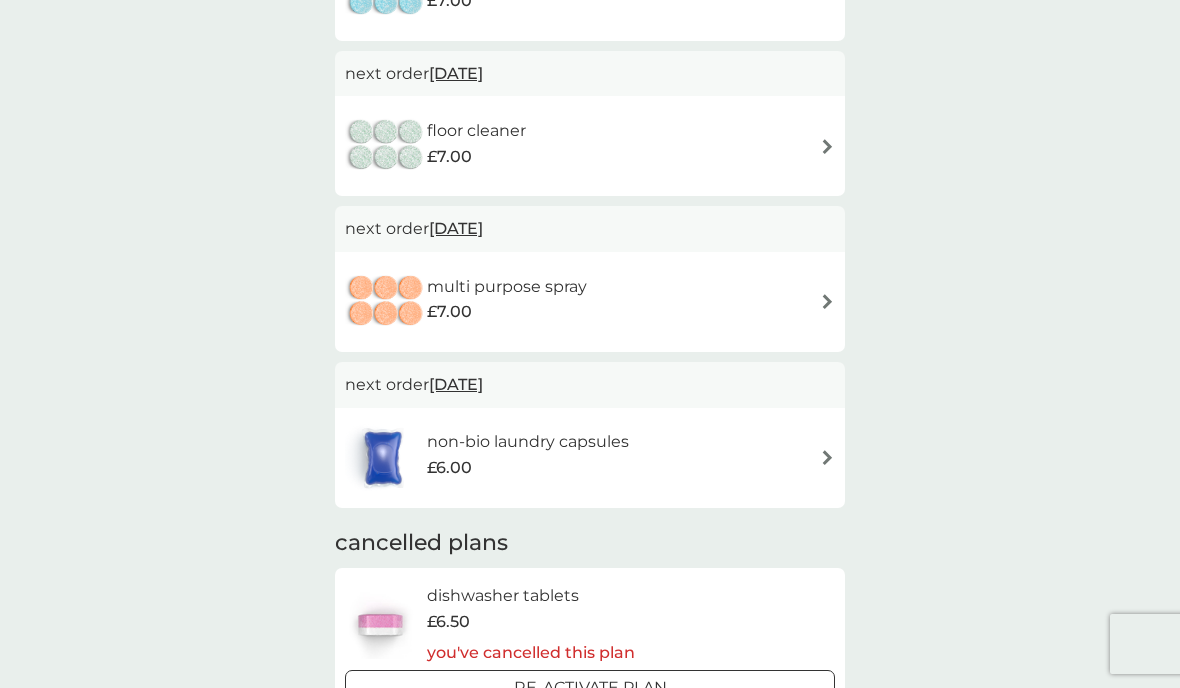 click on "non-bio laundry capsules £6.00" at bounding box center (590, 458) 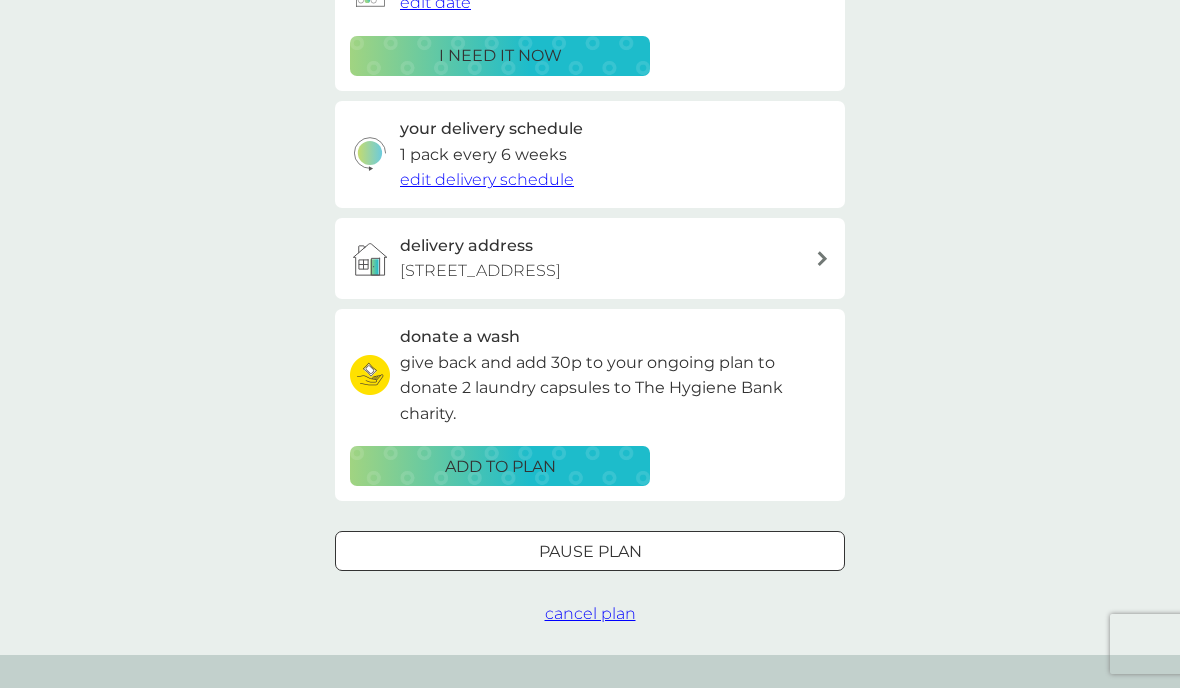 scroll, scrollTop: 582, scrollLeft: 0, axis: vertical 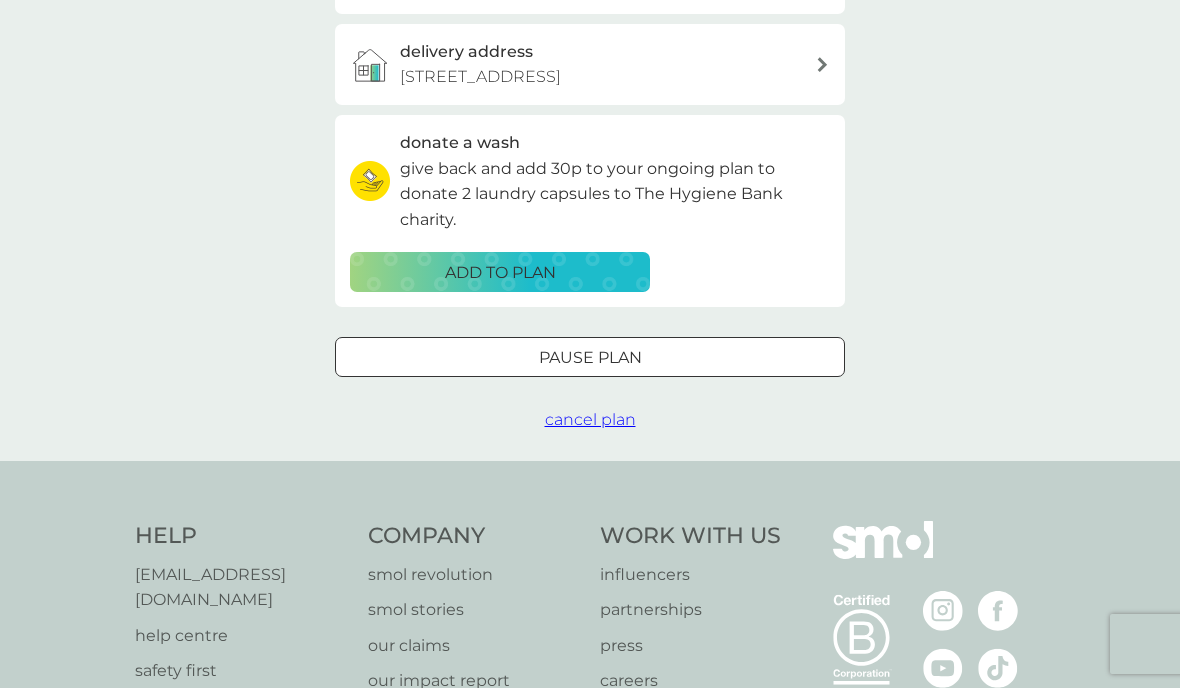 click on "cancel plan" at bounding box center [590, 420] 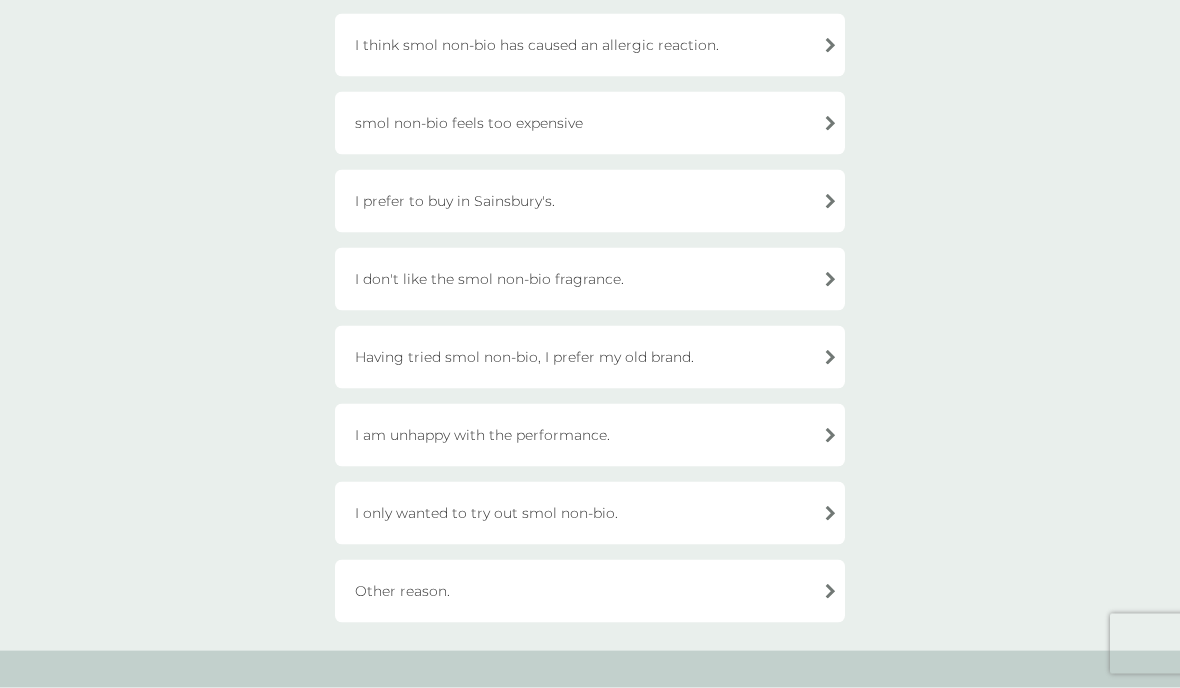 scroll, scrollTop: 454, scrollLeft: 0, axis: vertical 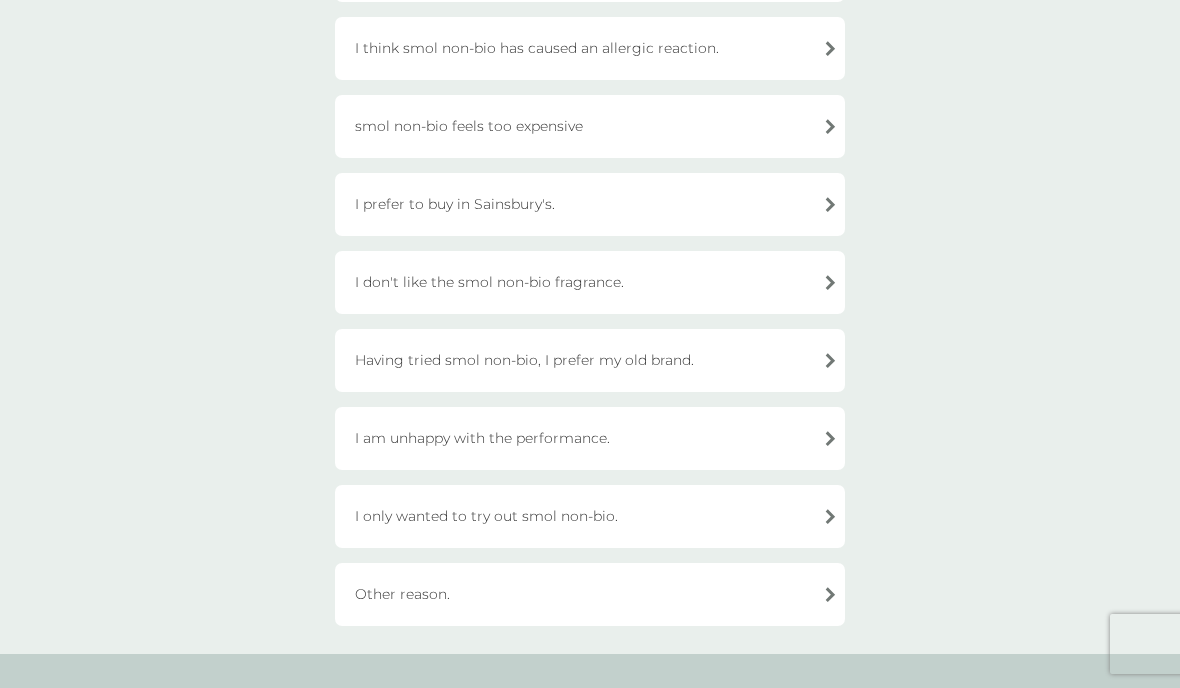 click on "I only wanted to try out smol non-bio." at bounding box center (590, 516) 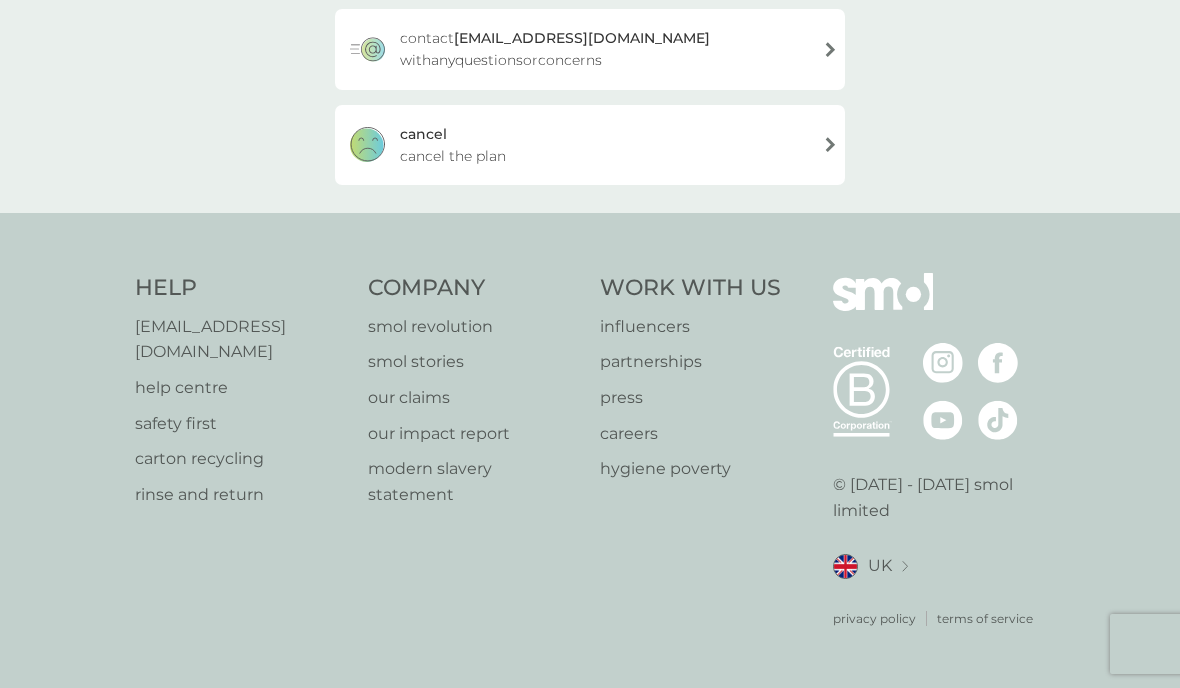 scroll, scrollTop: 304, scrollLeft: 0, axis: vertical 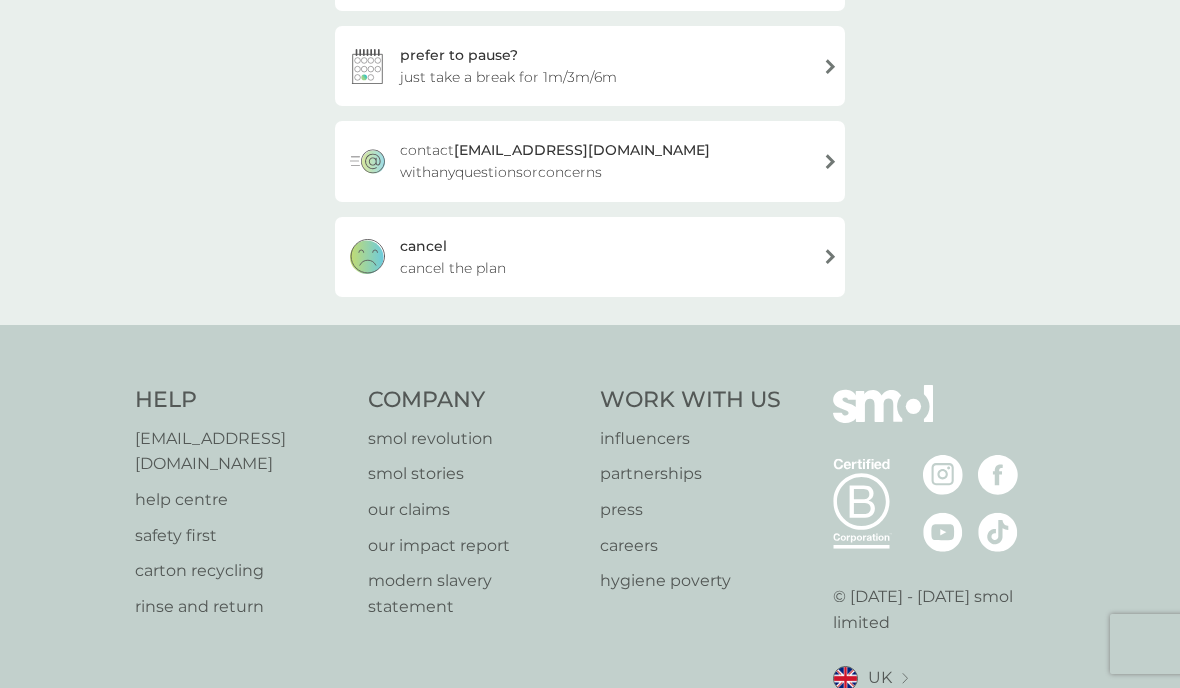 click on "cancel the plan" at bounding box center (453, 268) 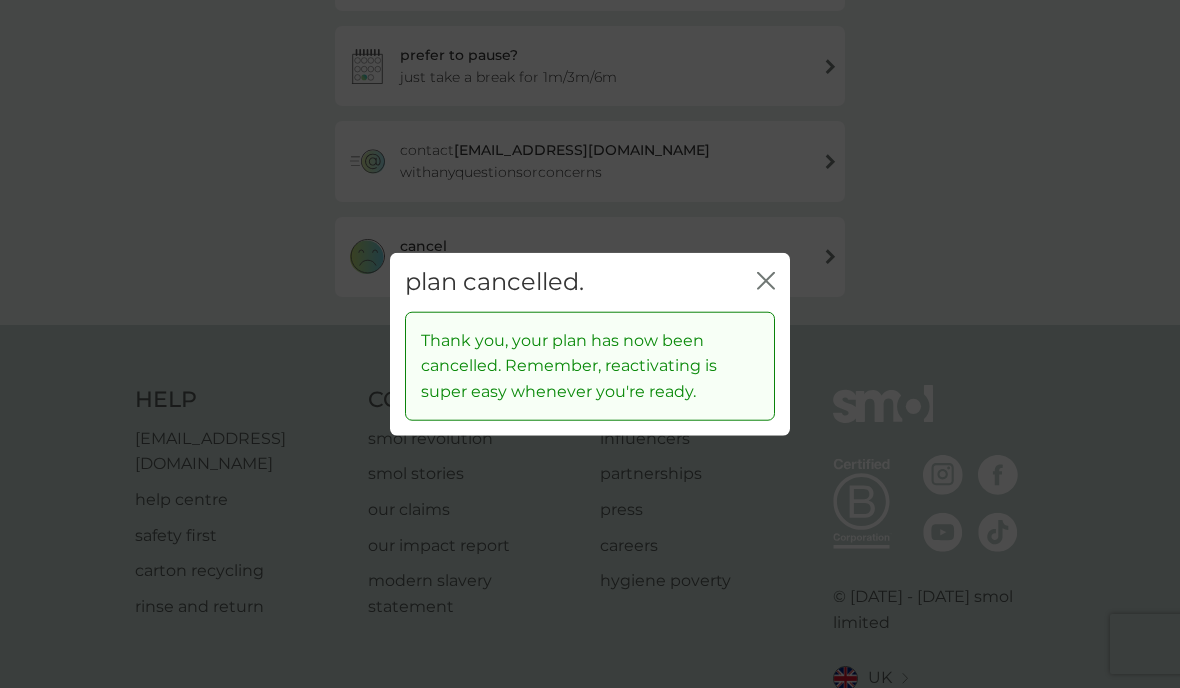 click 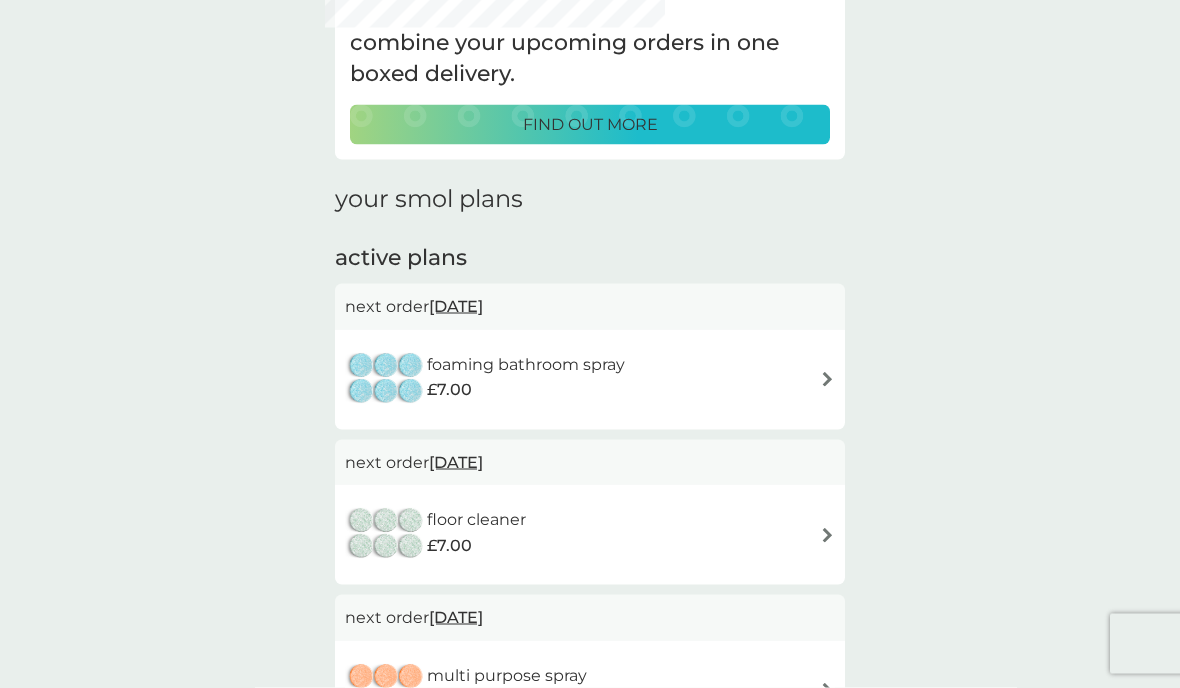 scroll, scrollTop: 0, scrollLeft: 0, axis: both 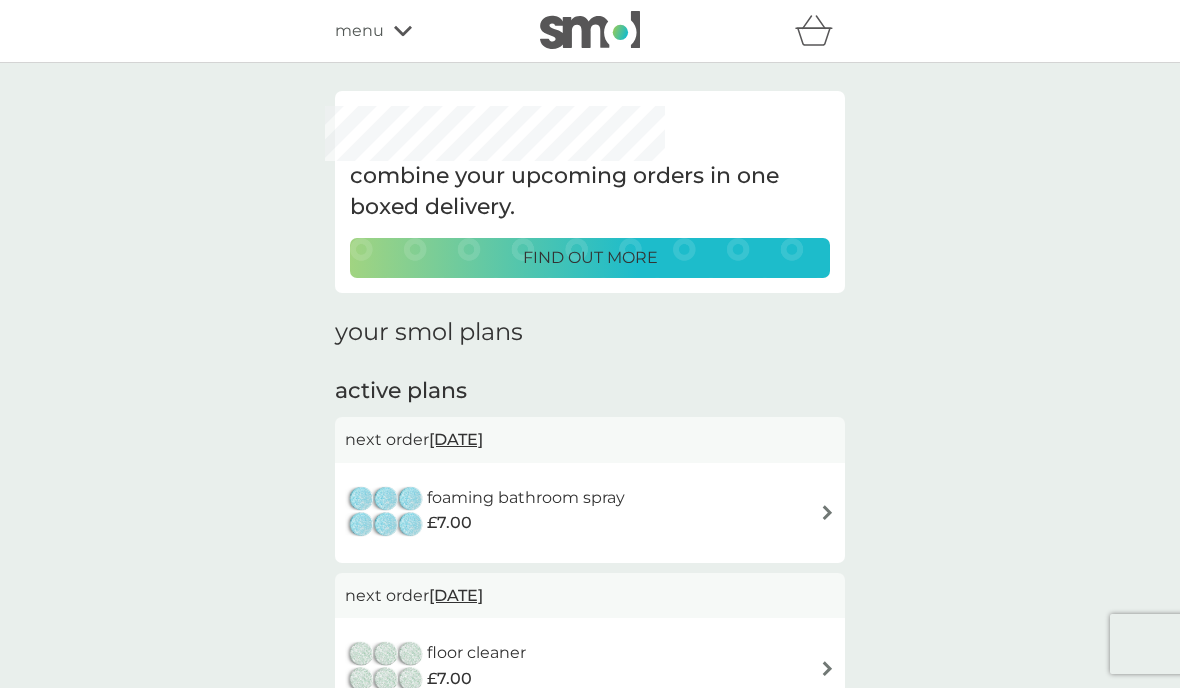click on "menu" at bounding box center (420, 31) 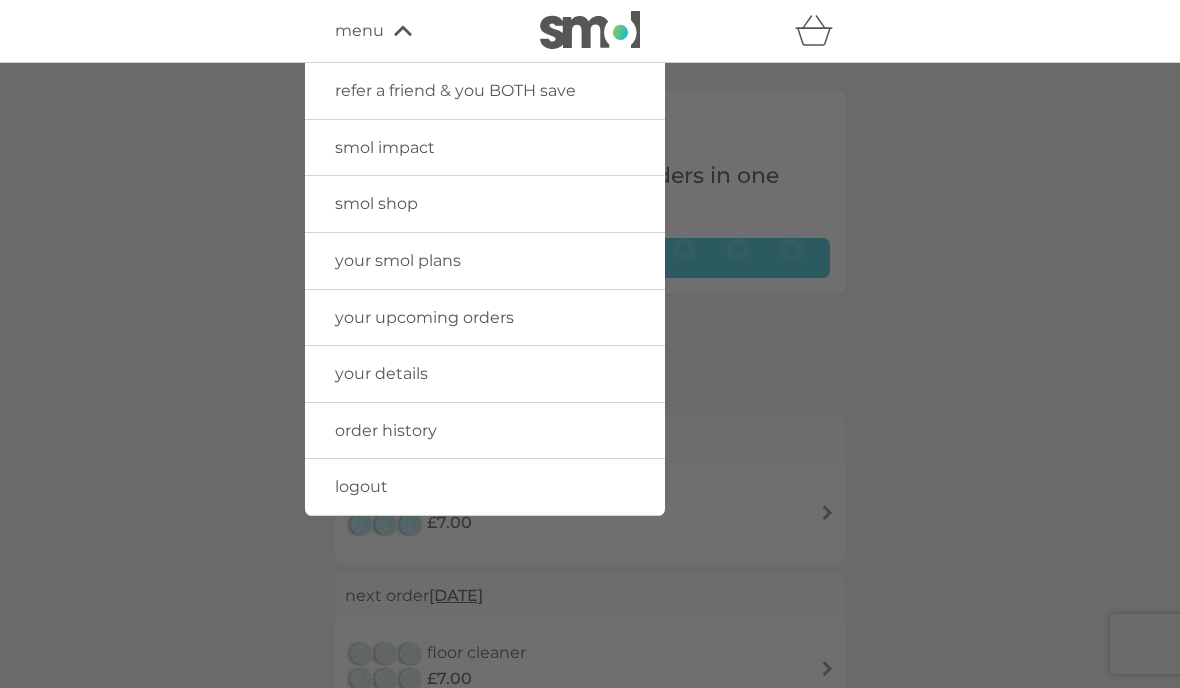 click on "logout" at bounding box center (485, 487) 